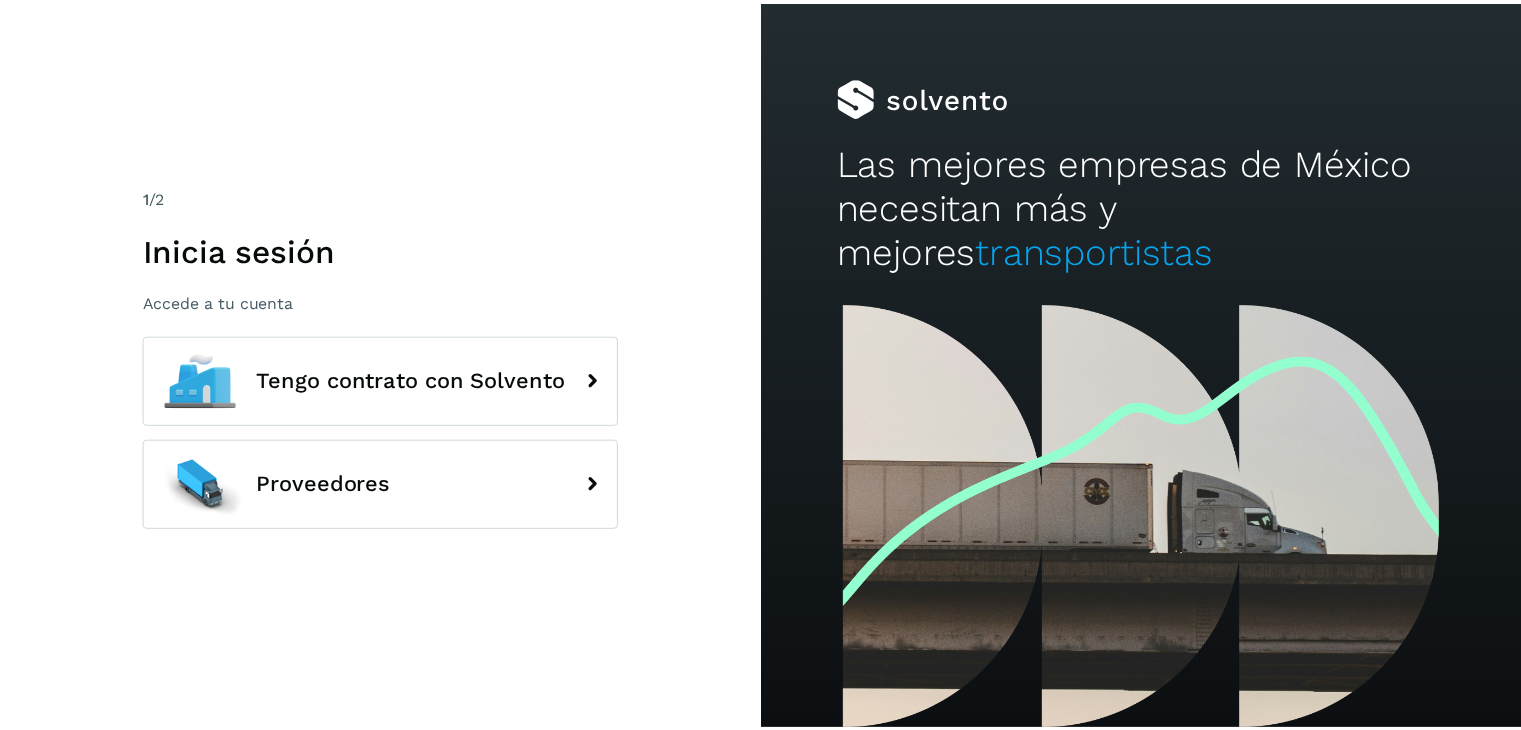 scroll, scrollTop: 0, scrollLeft: 0, axis: both 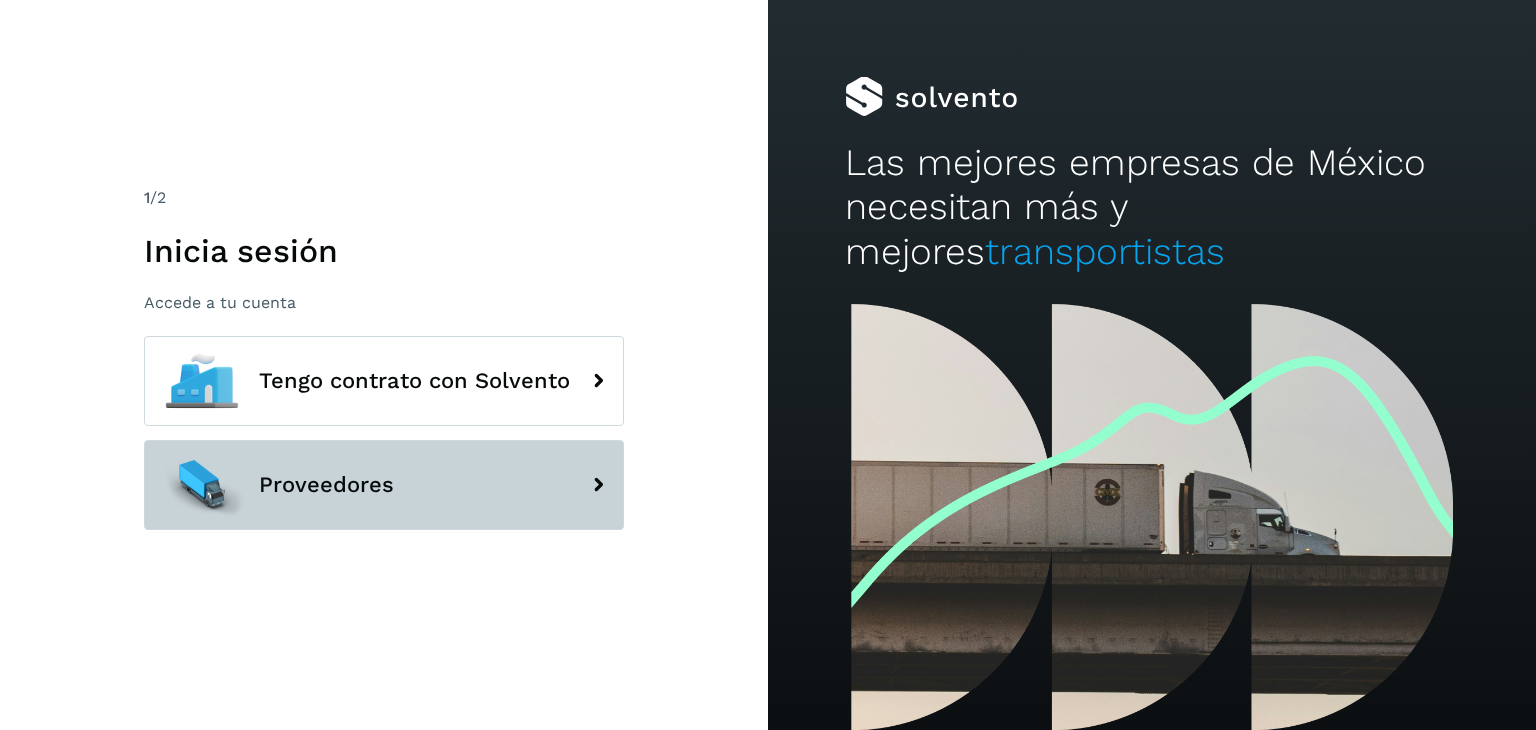 click on "Proveedores" at bounding box center [384, 485] 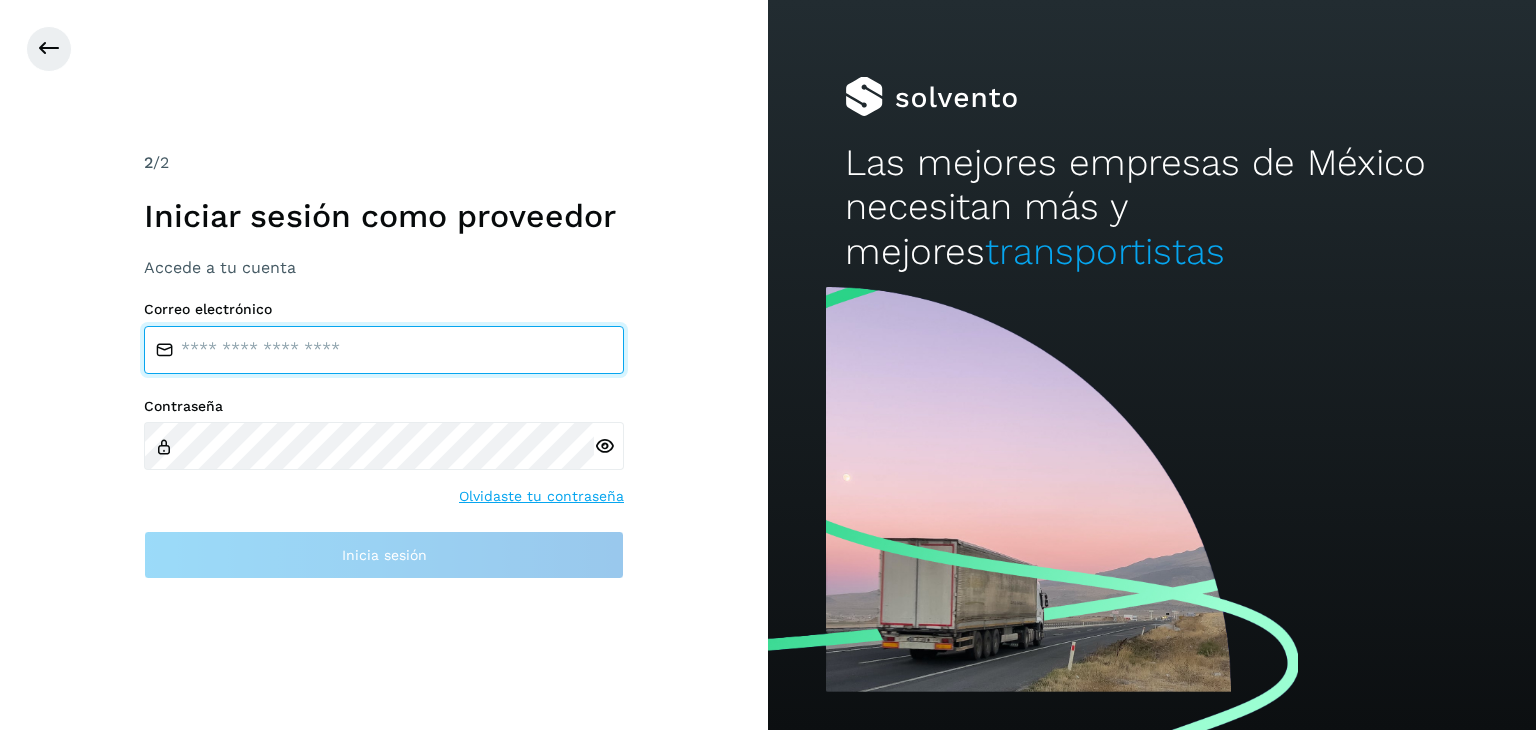 type on "**********" 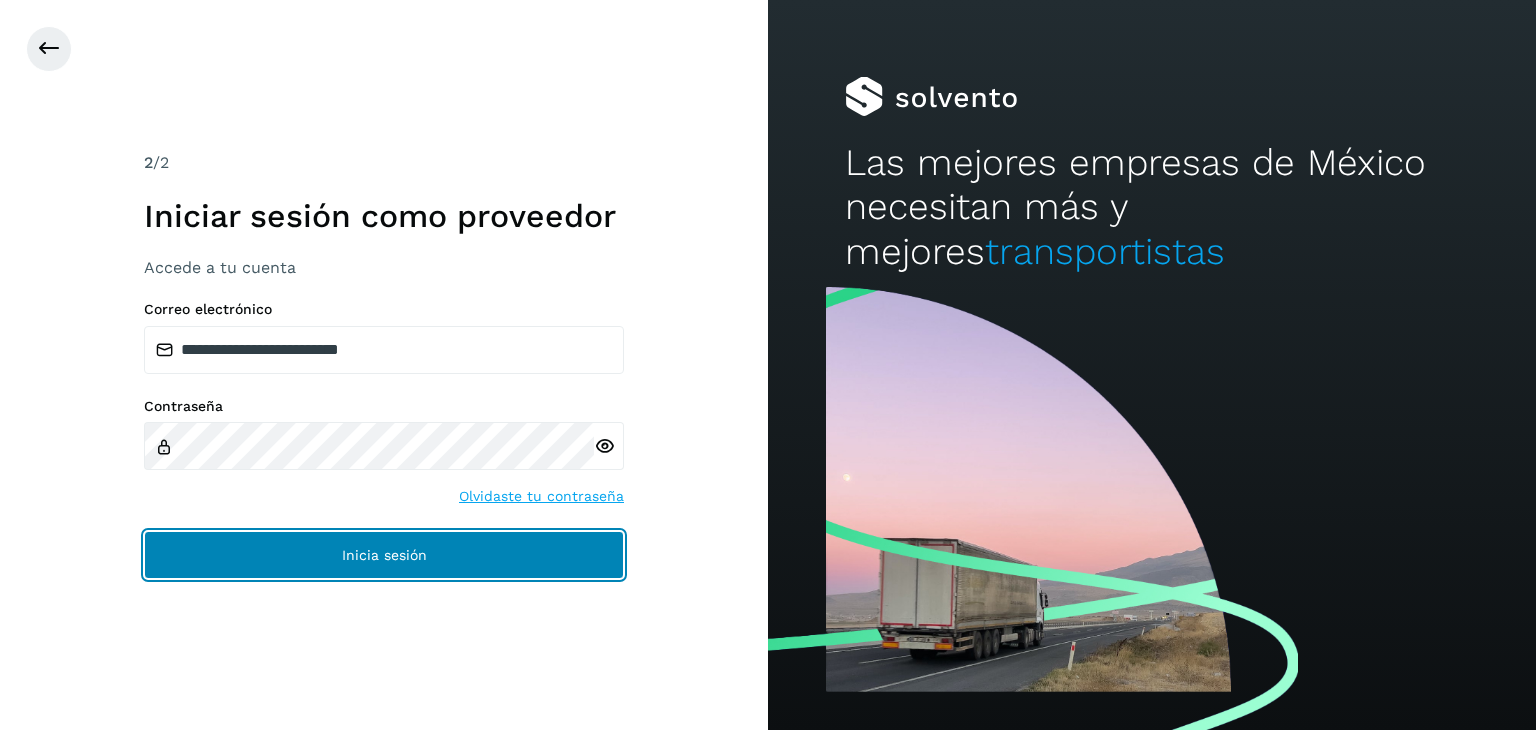 click on "Inicia sesión" 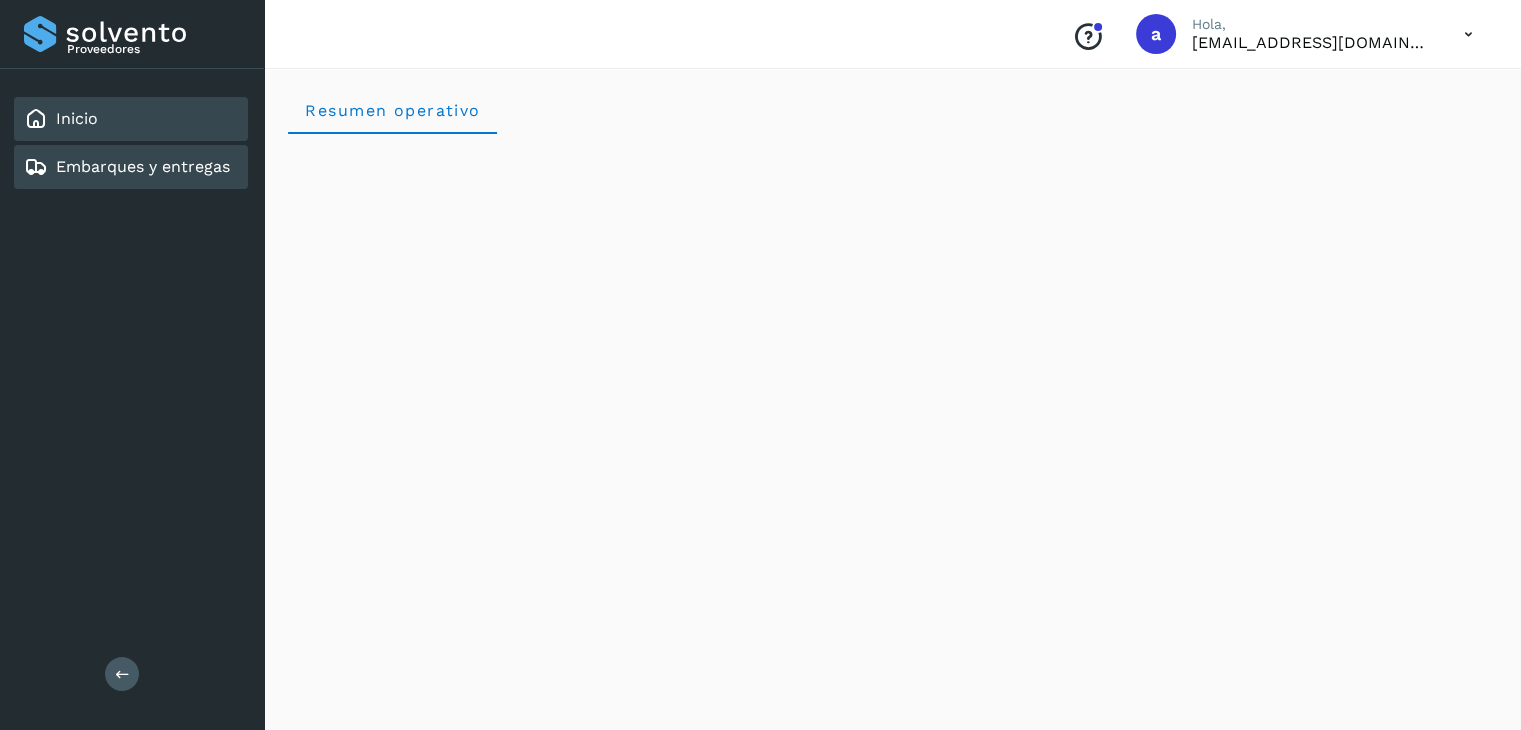click on "Embarques y entregas" at bounding box center [127, 167] 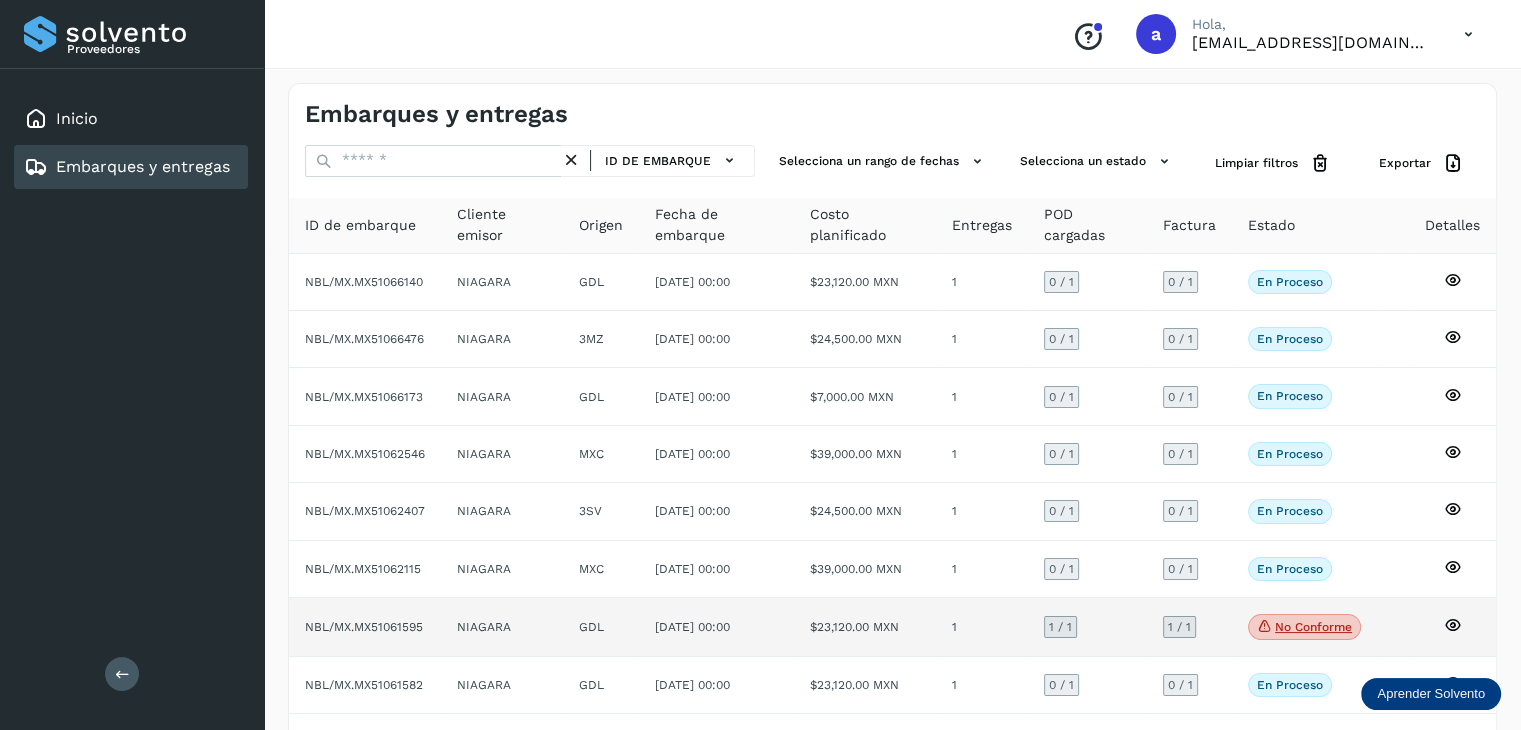 scroll, scrollTop: 0, scrollLeft: 0, axis: both 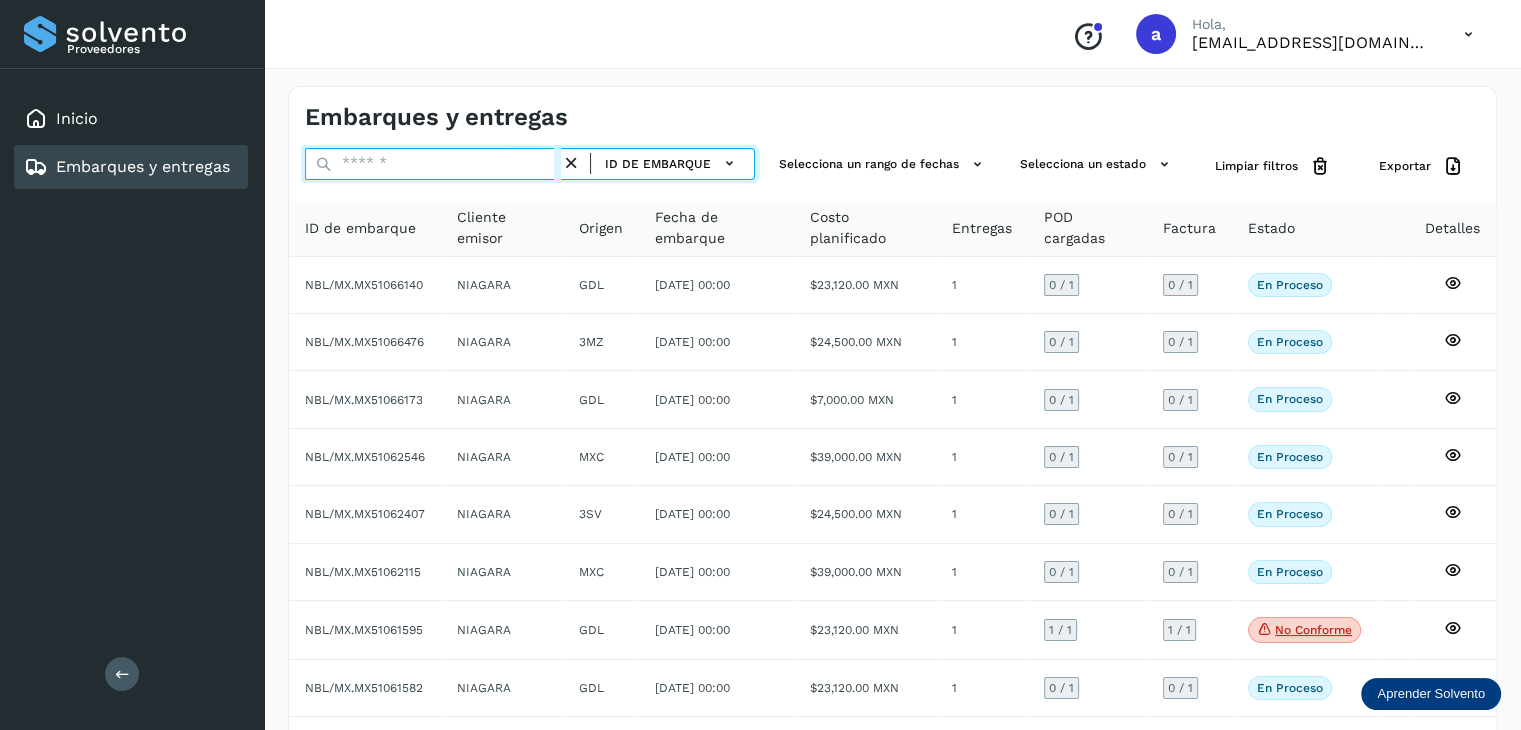 click at bounding box center (433, 164) 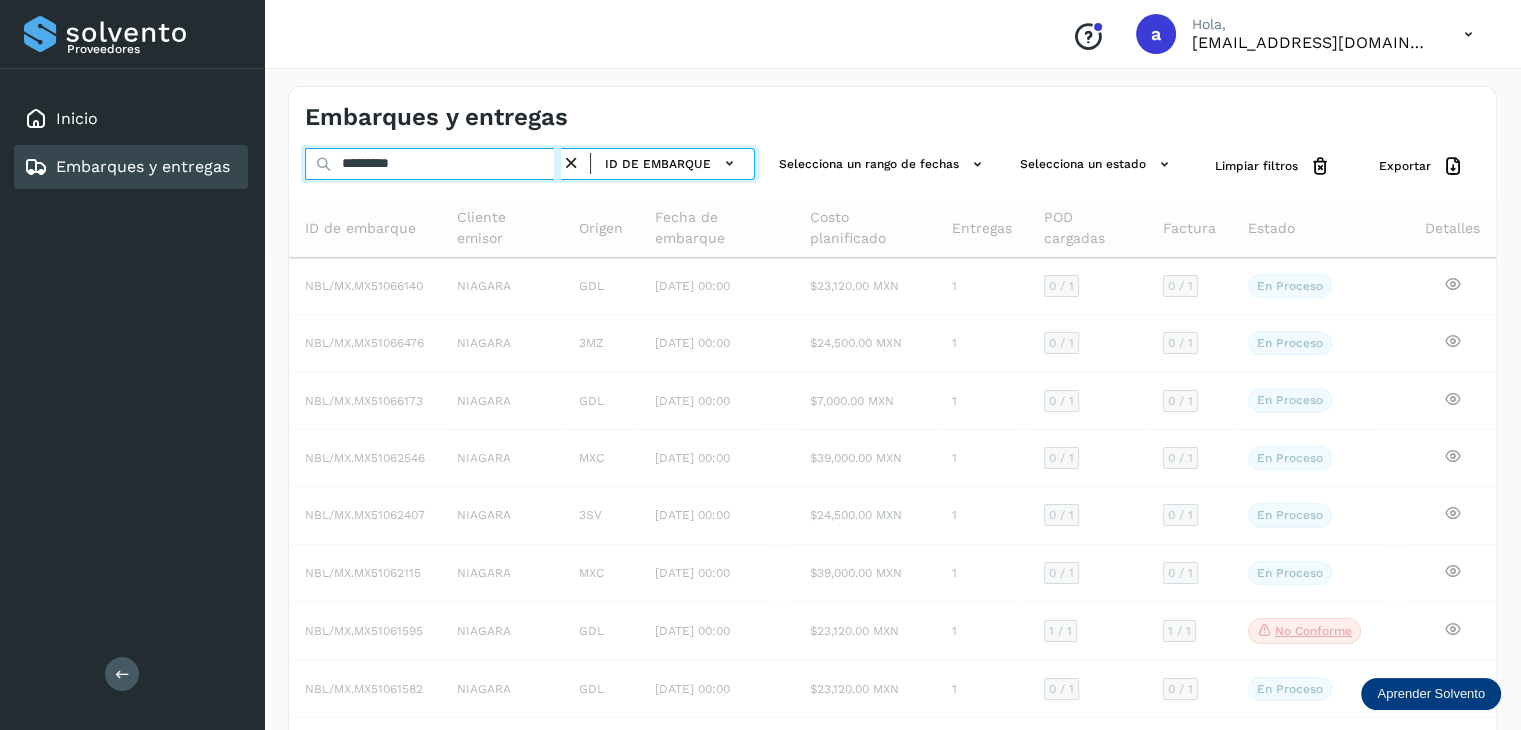 type on "**********" 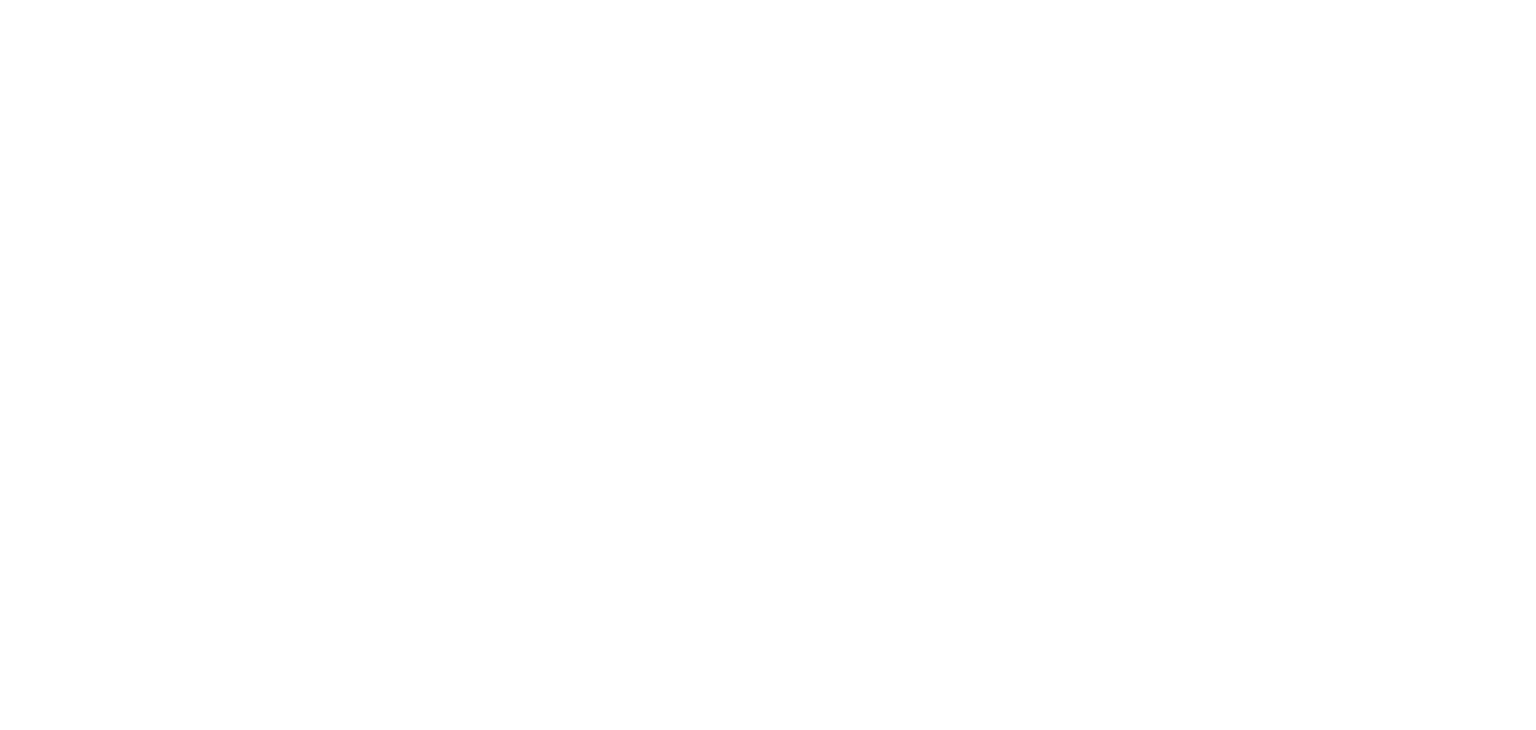 scroll, scrollTop: 0, scrollLeft: 0, axis: both 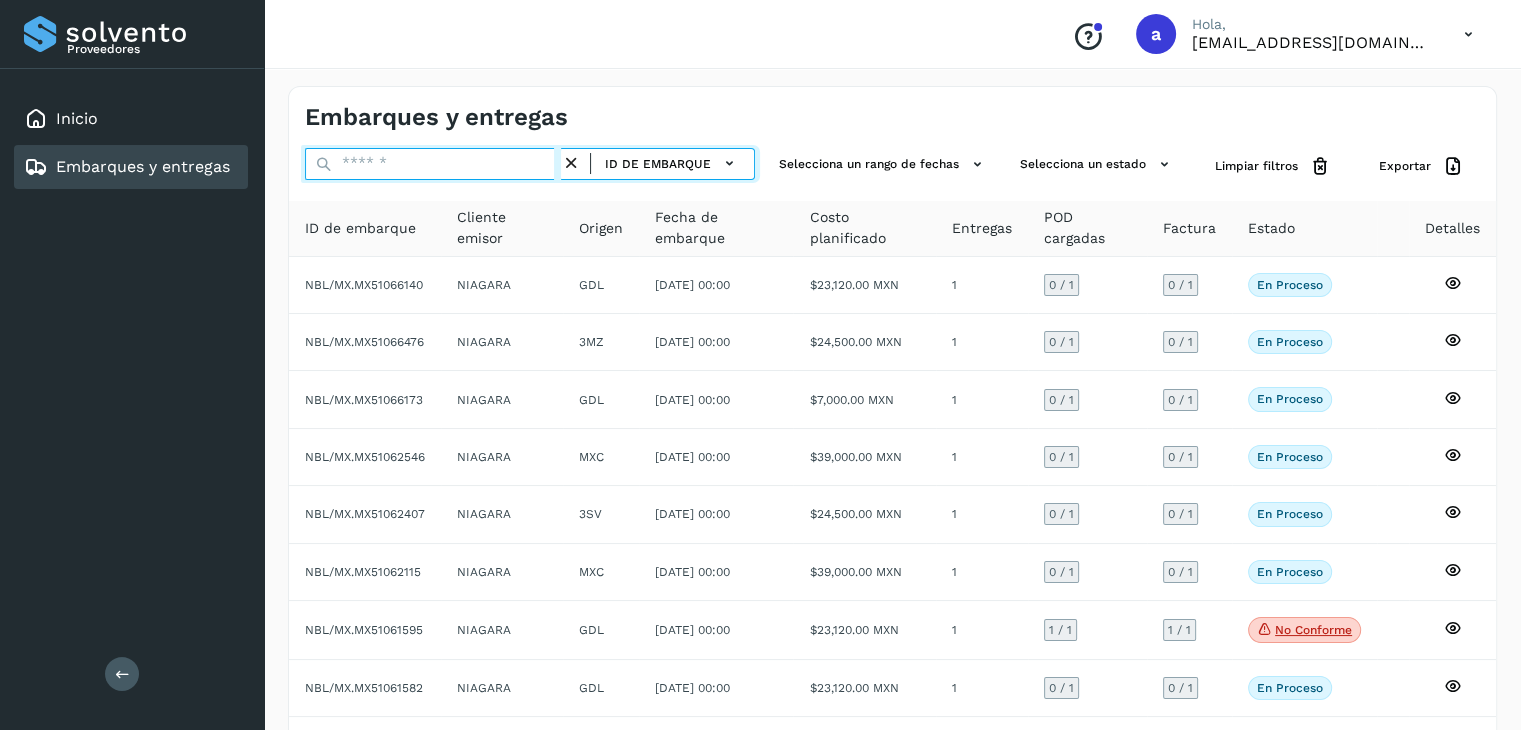 click at bounding box center (433, 164) 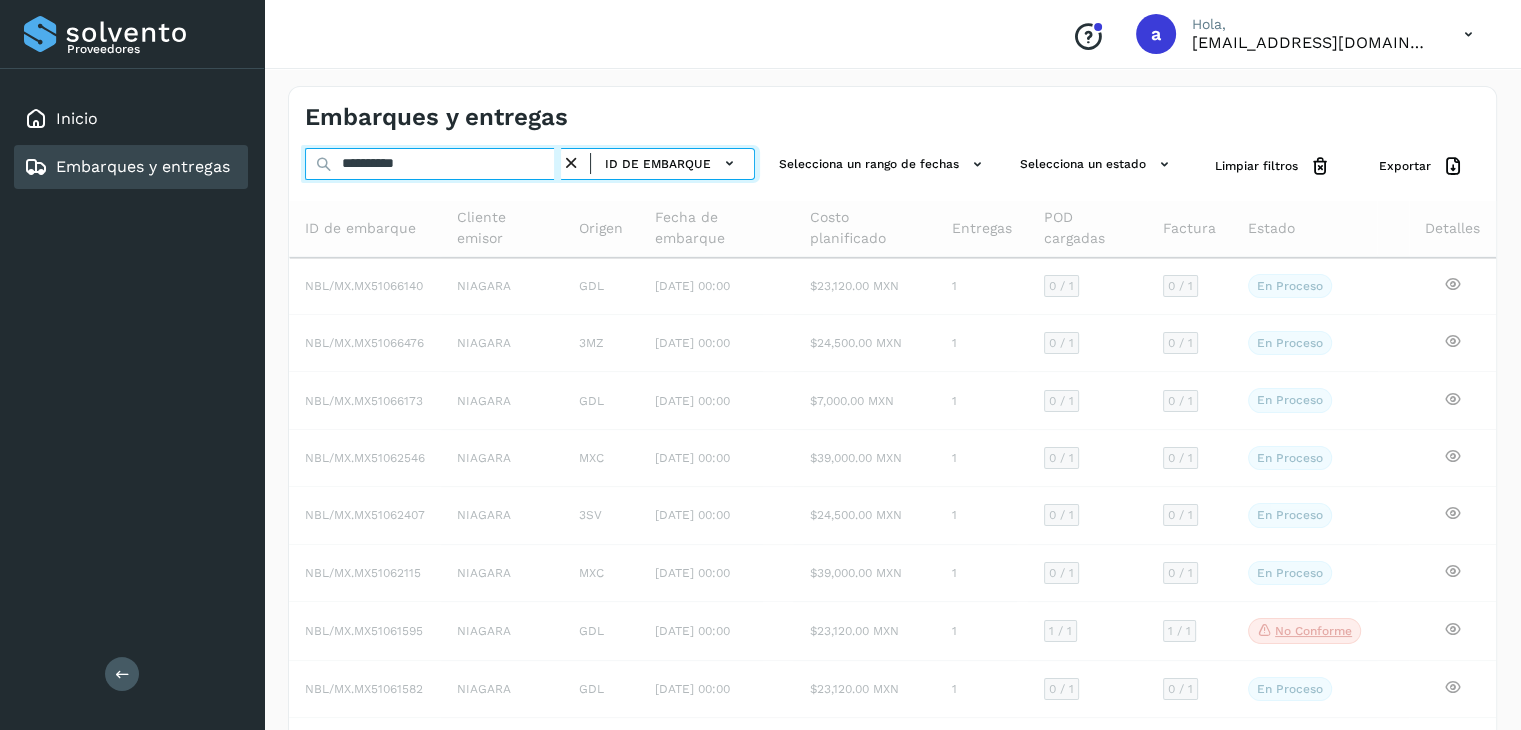 type on "**********" 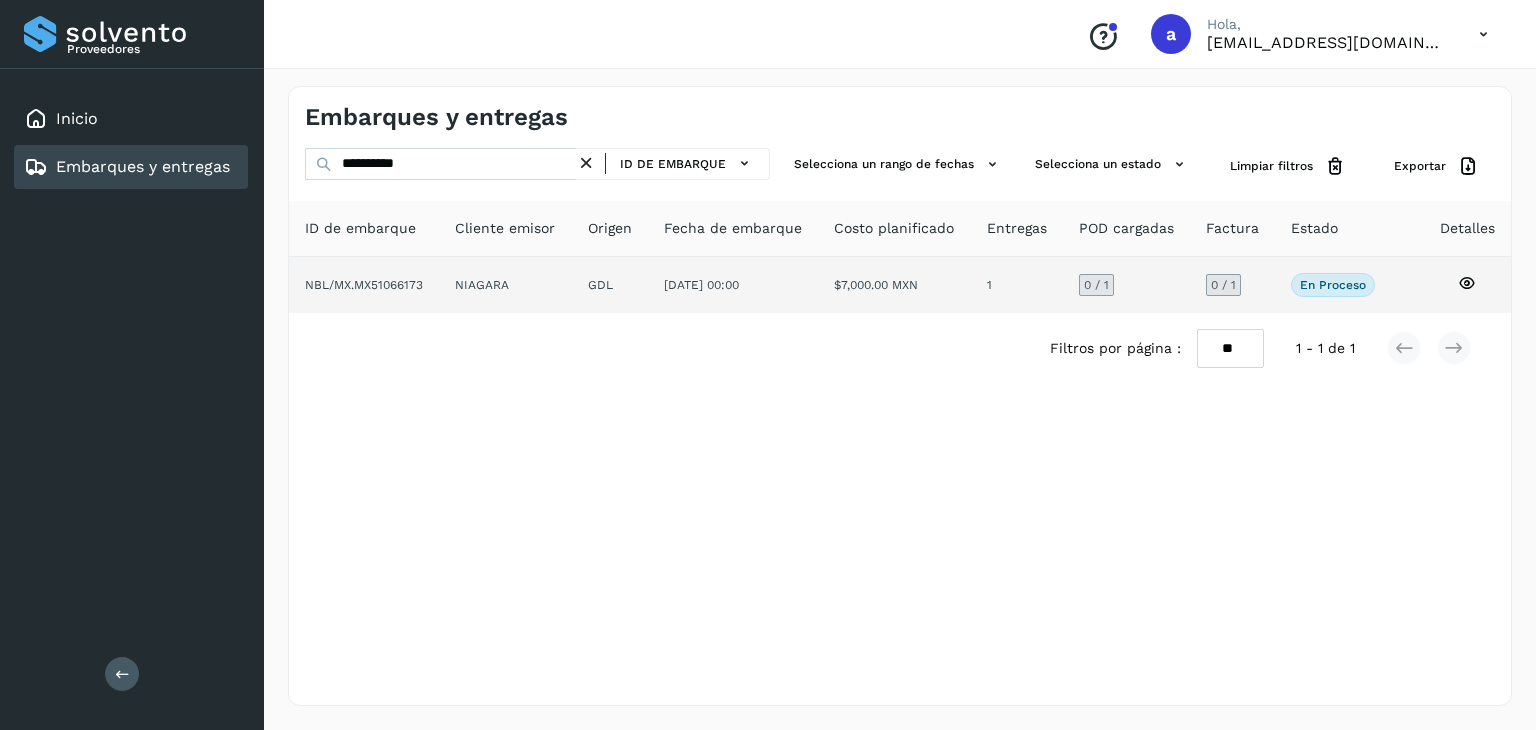 click on "$7,000.00 MXN" 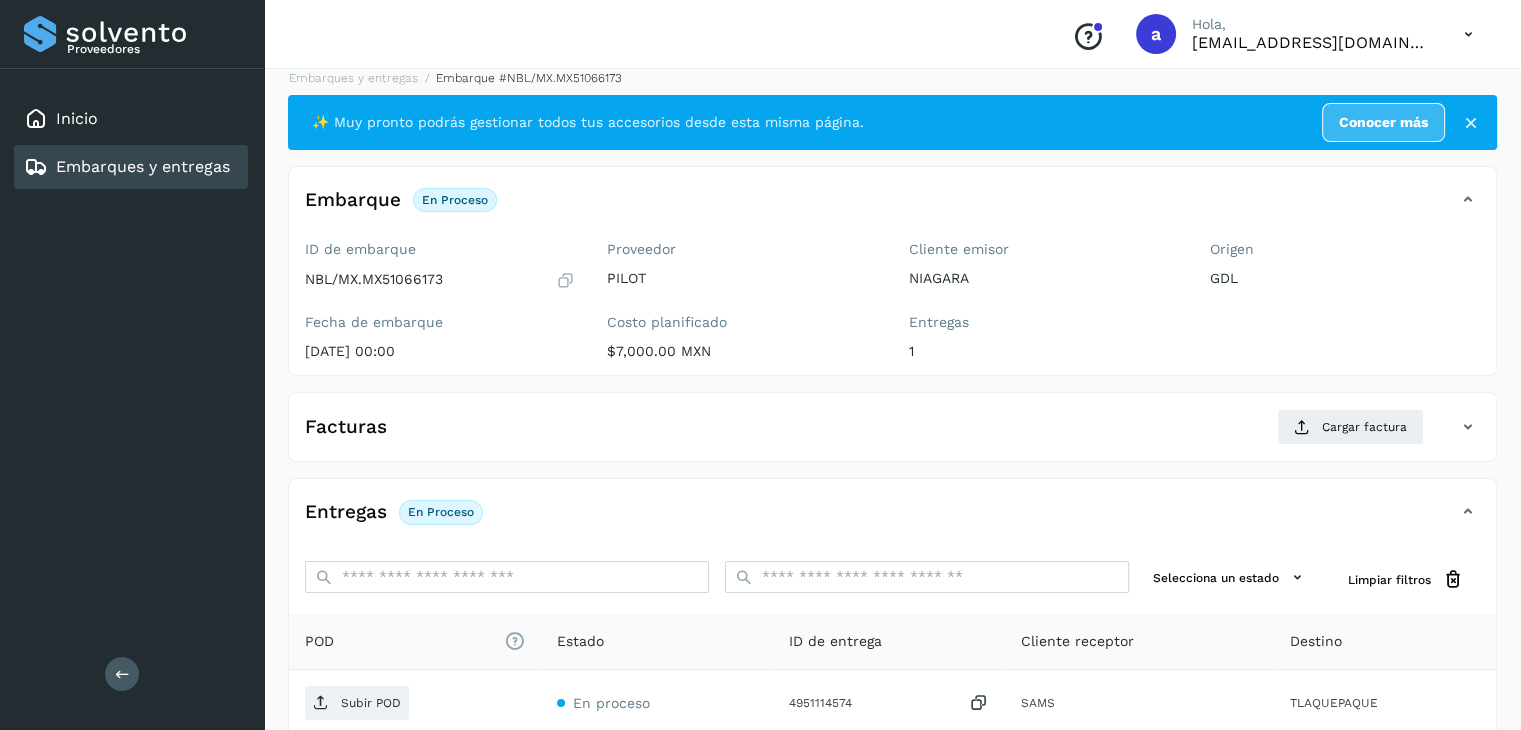 scroll, scrollTop: 217, scrollLeft: 0, axis: vertical 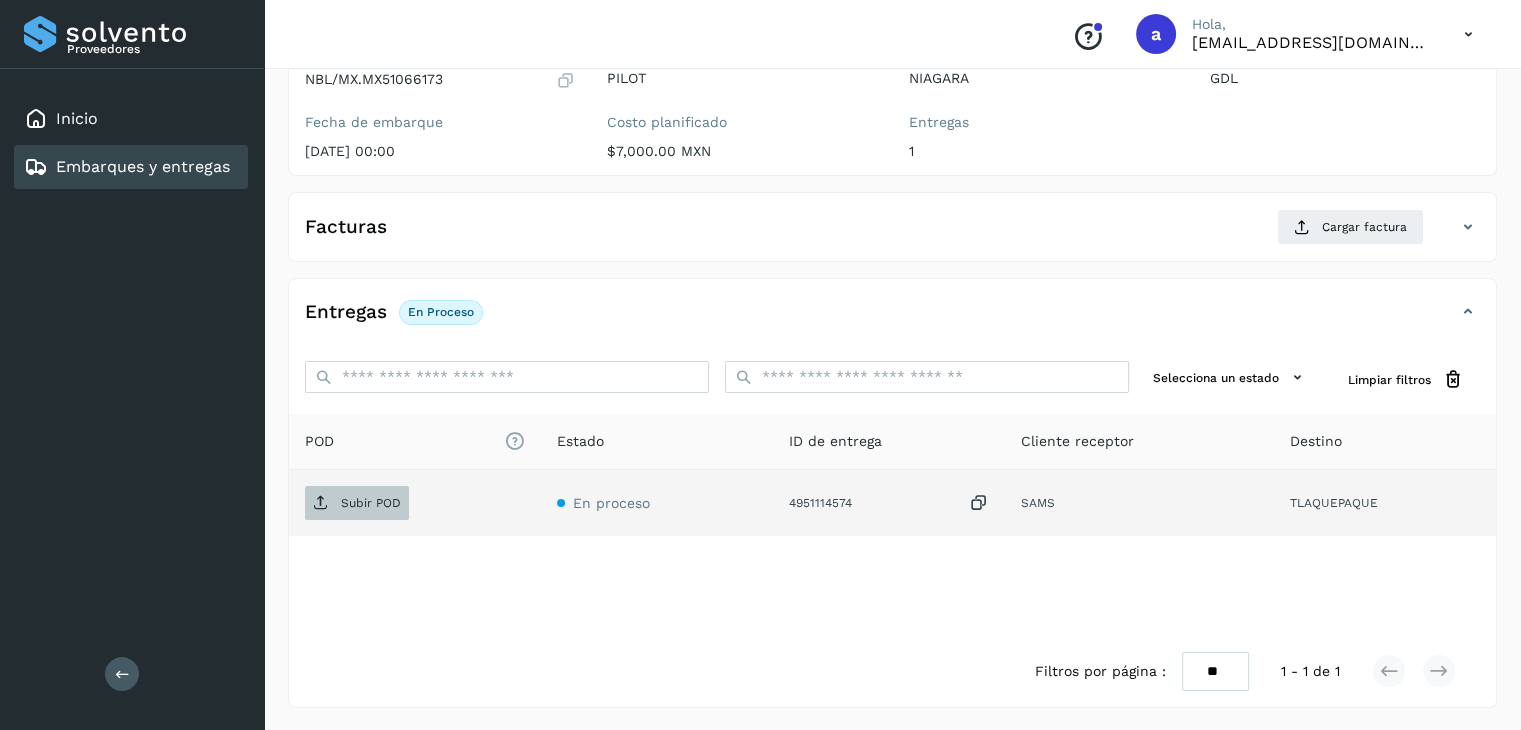 click on "Subir POD" at bounding box center [371, 503] 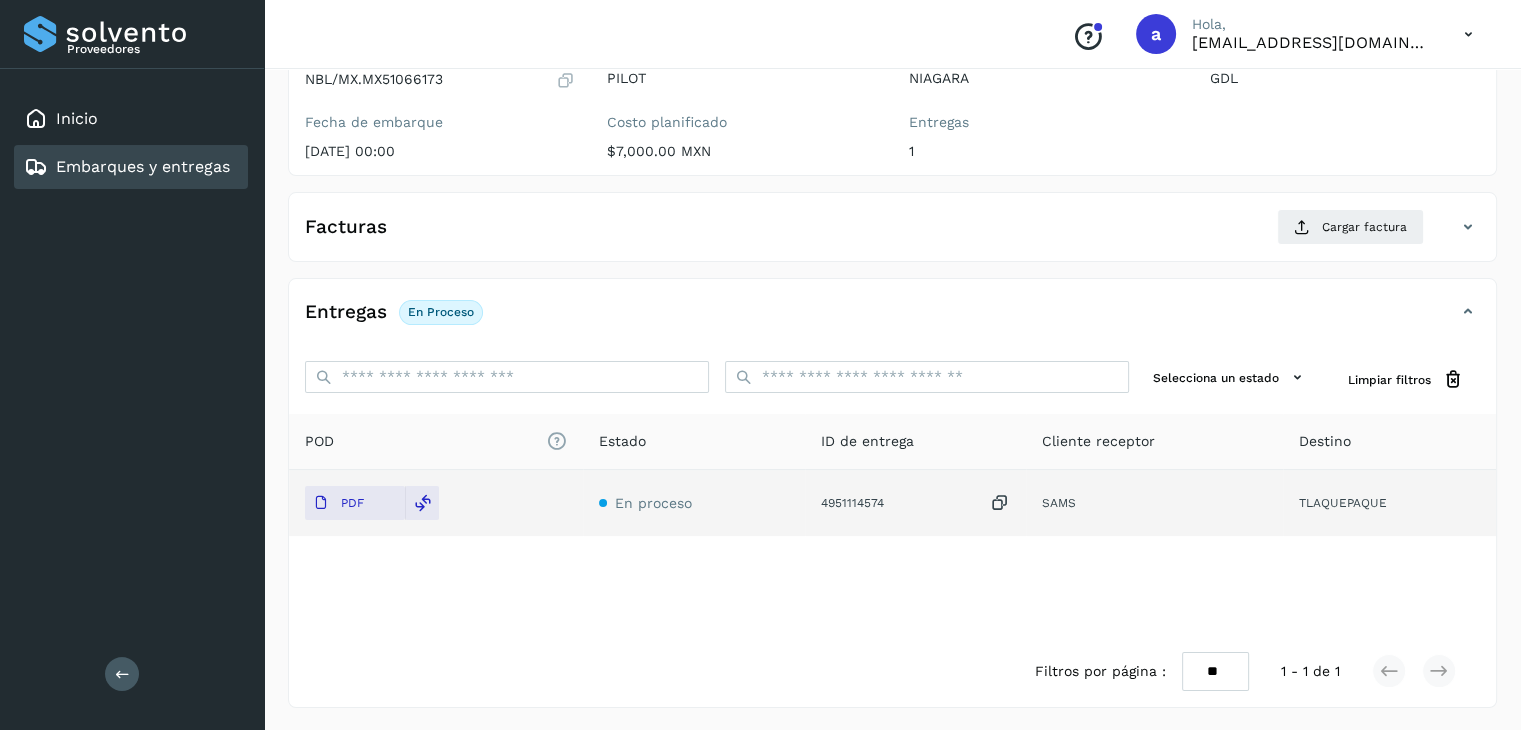 click on "Embarques y entregas" at bounding box center (143, 166) 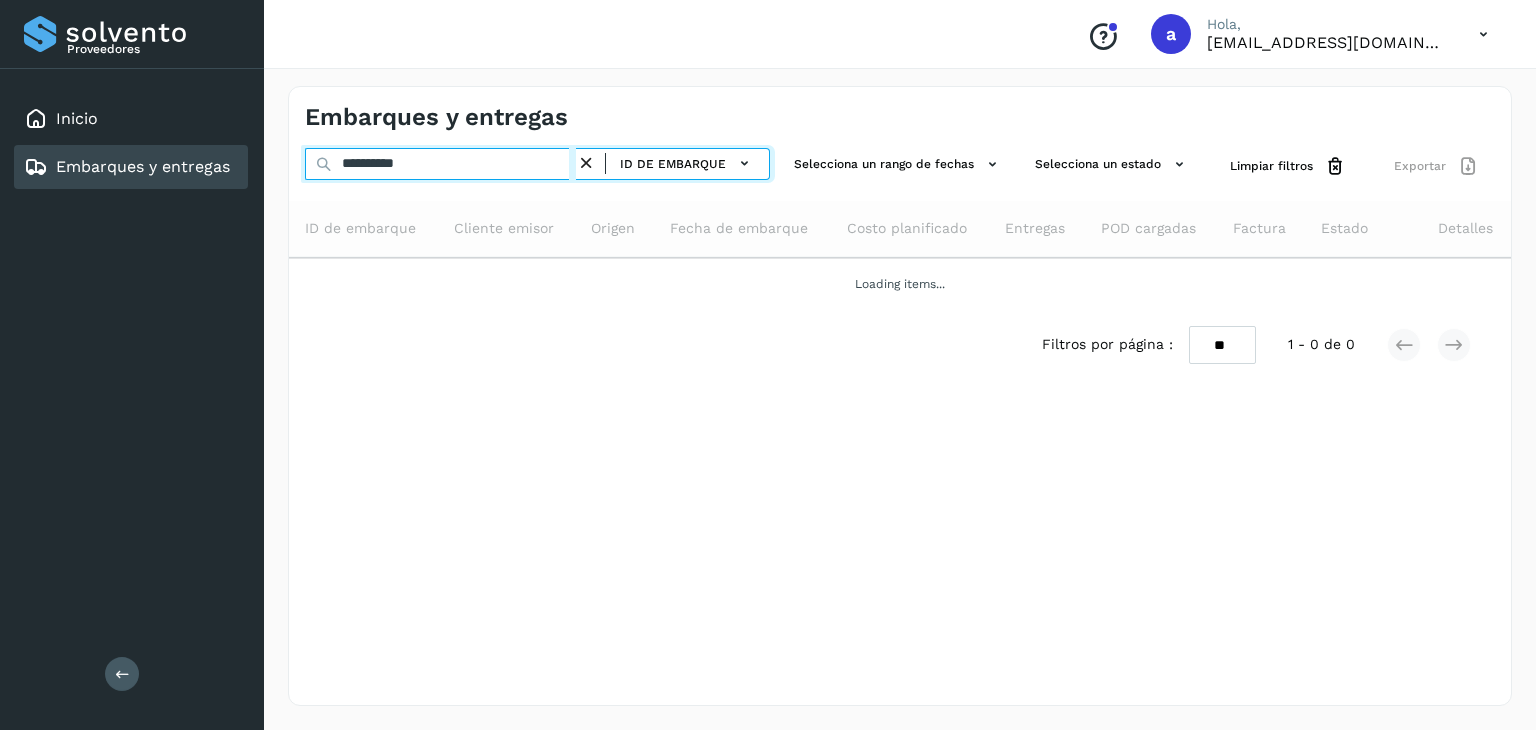 click on "**********" at bounding box center (440, 164) 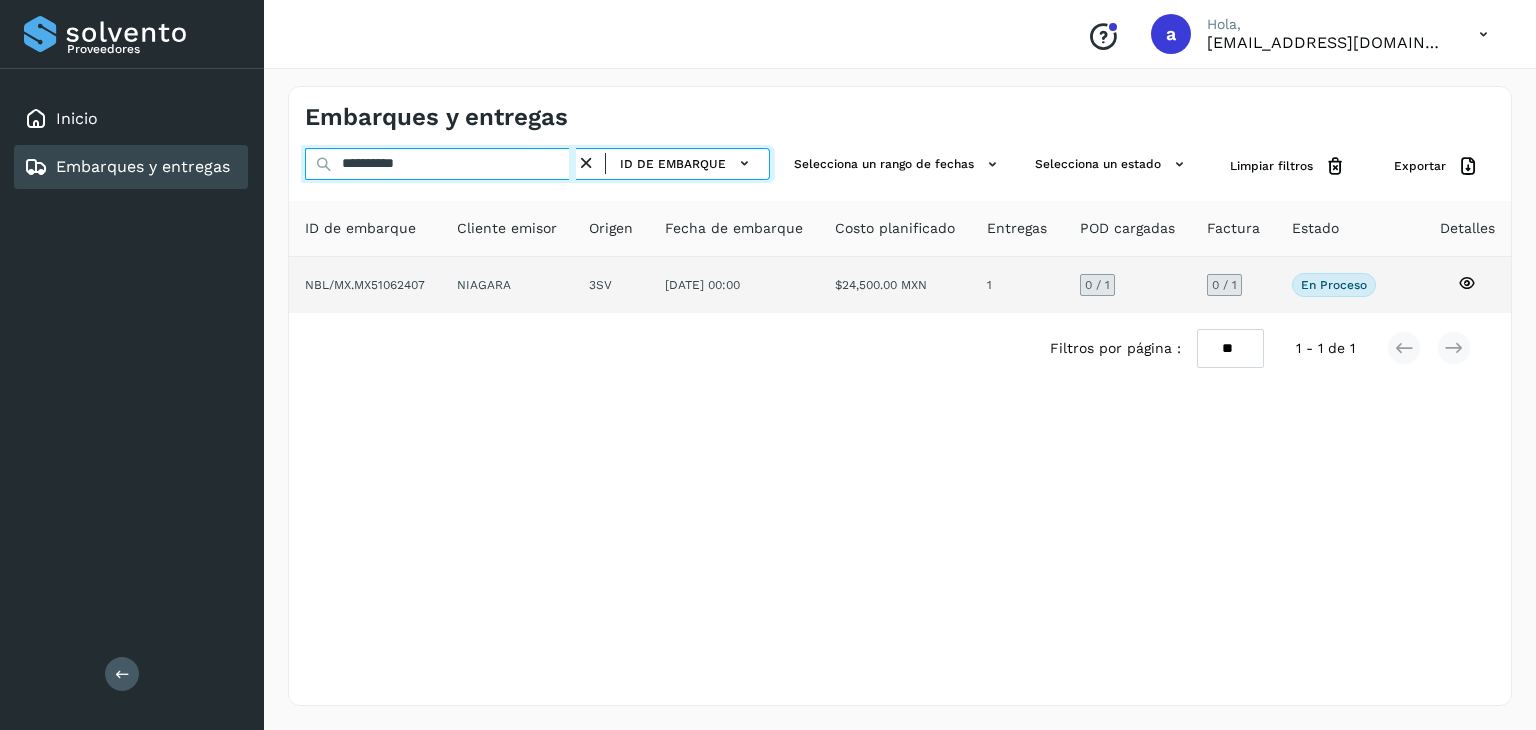 type on "**********" 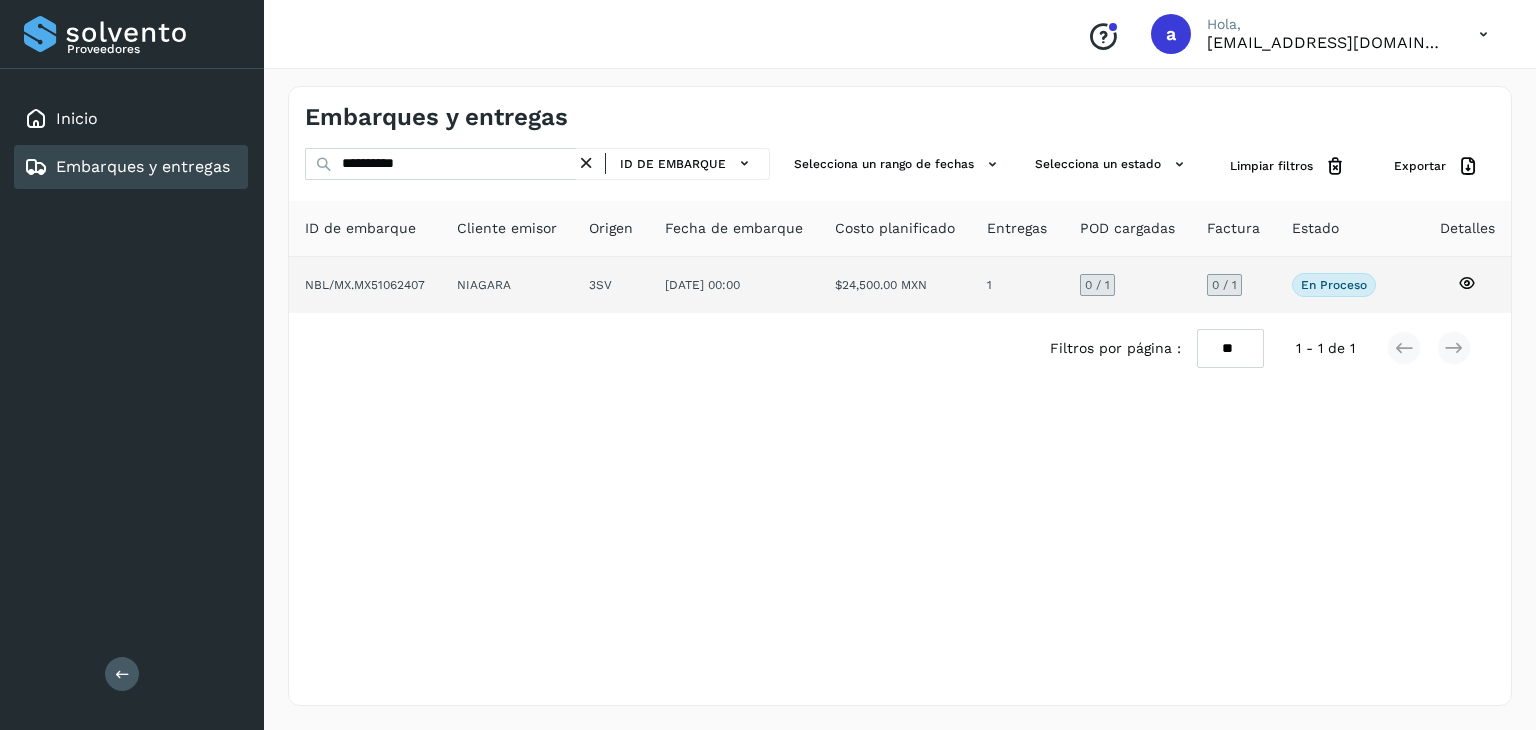 click on "09/jul/2025 00:00" 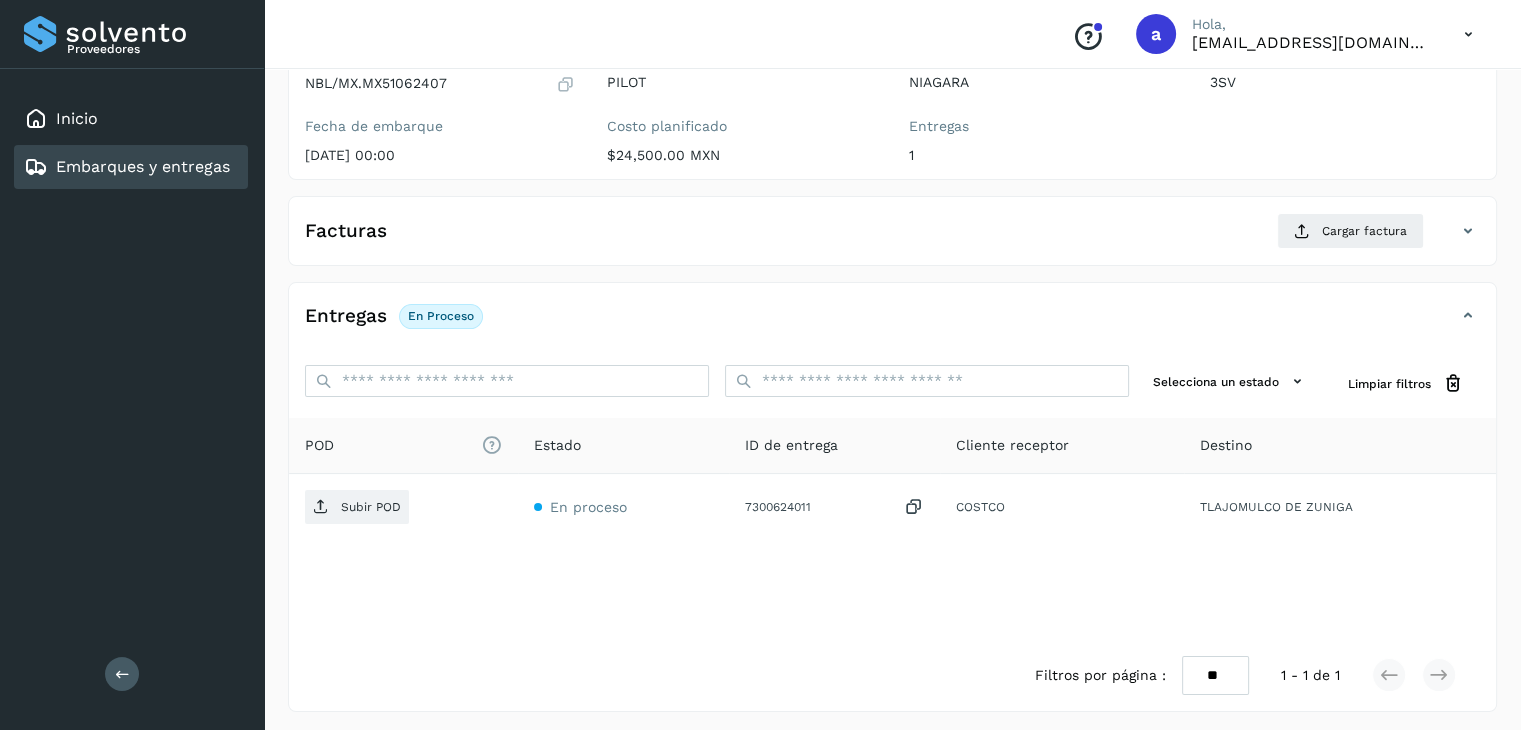 scroll, scrollTop: 217, scrollLeft: 0, axis: vertical 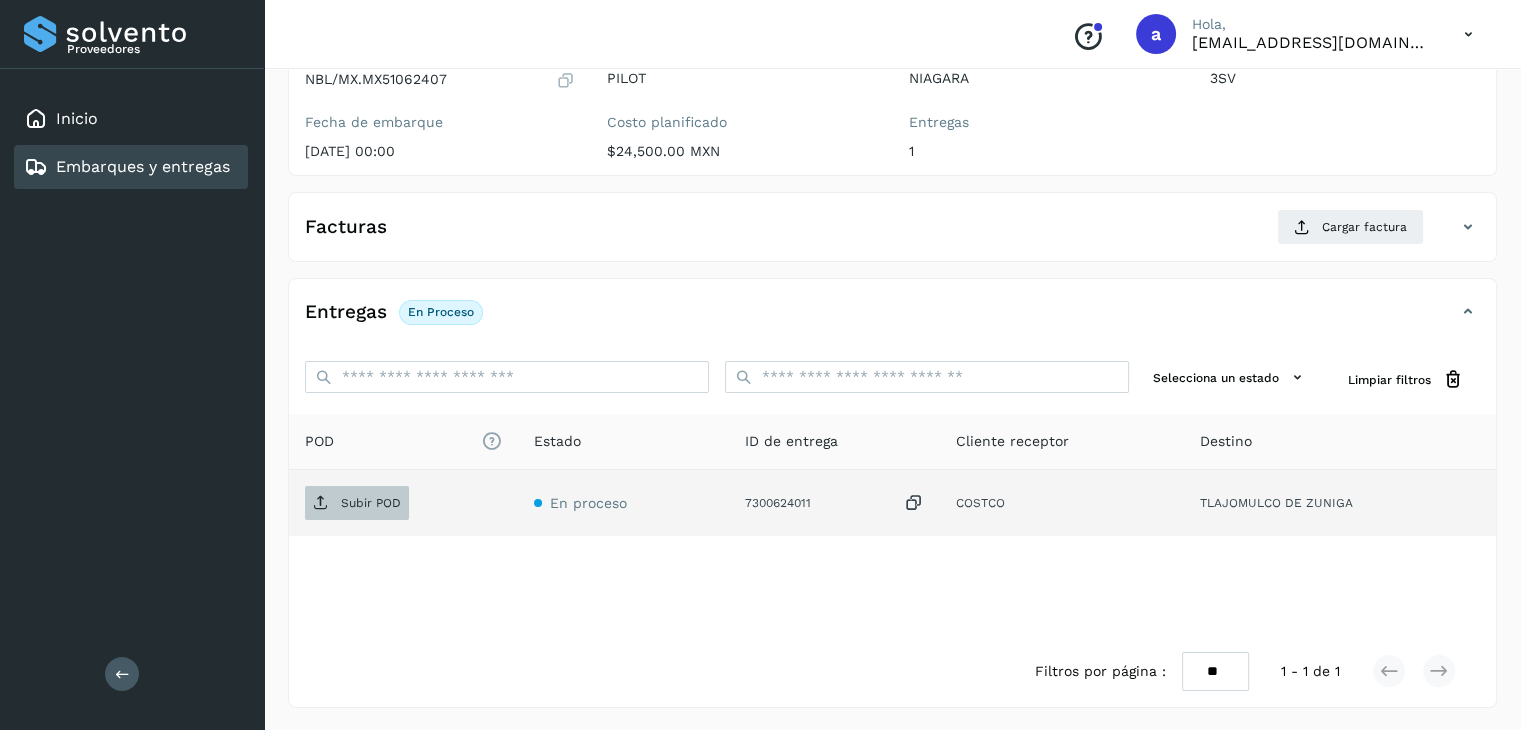 click on "Subir POD" at bounding box center (371, 503) 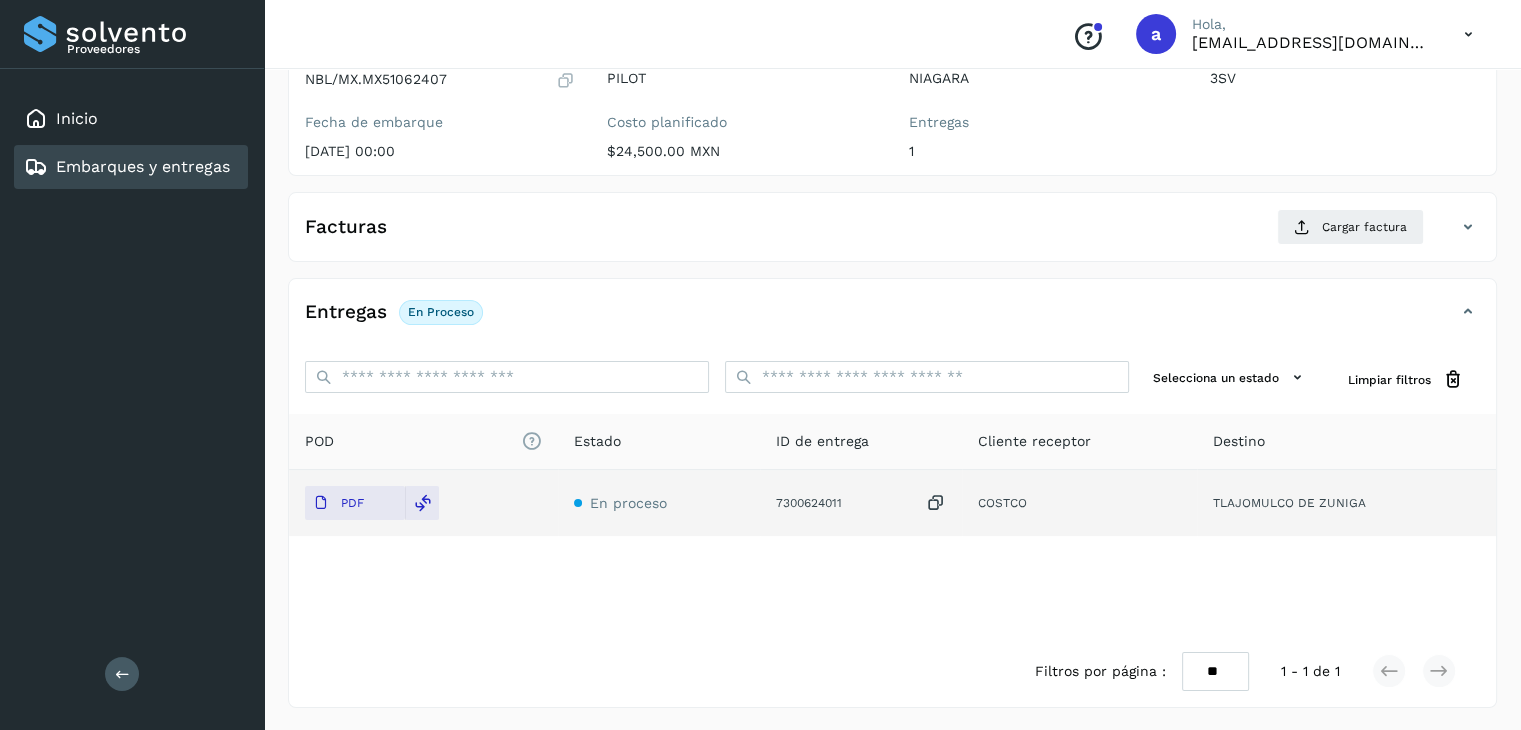 click on "Embarques y entregas" at bounding box center (143, 166) 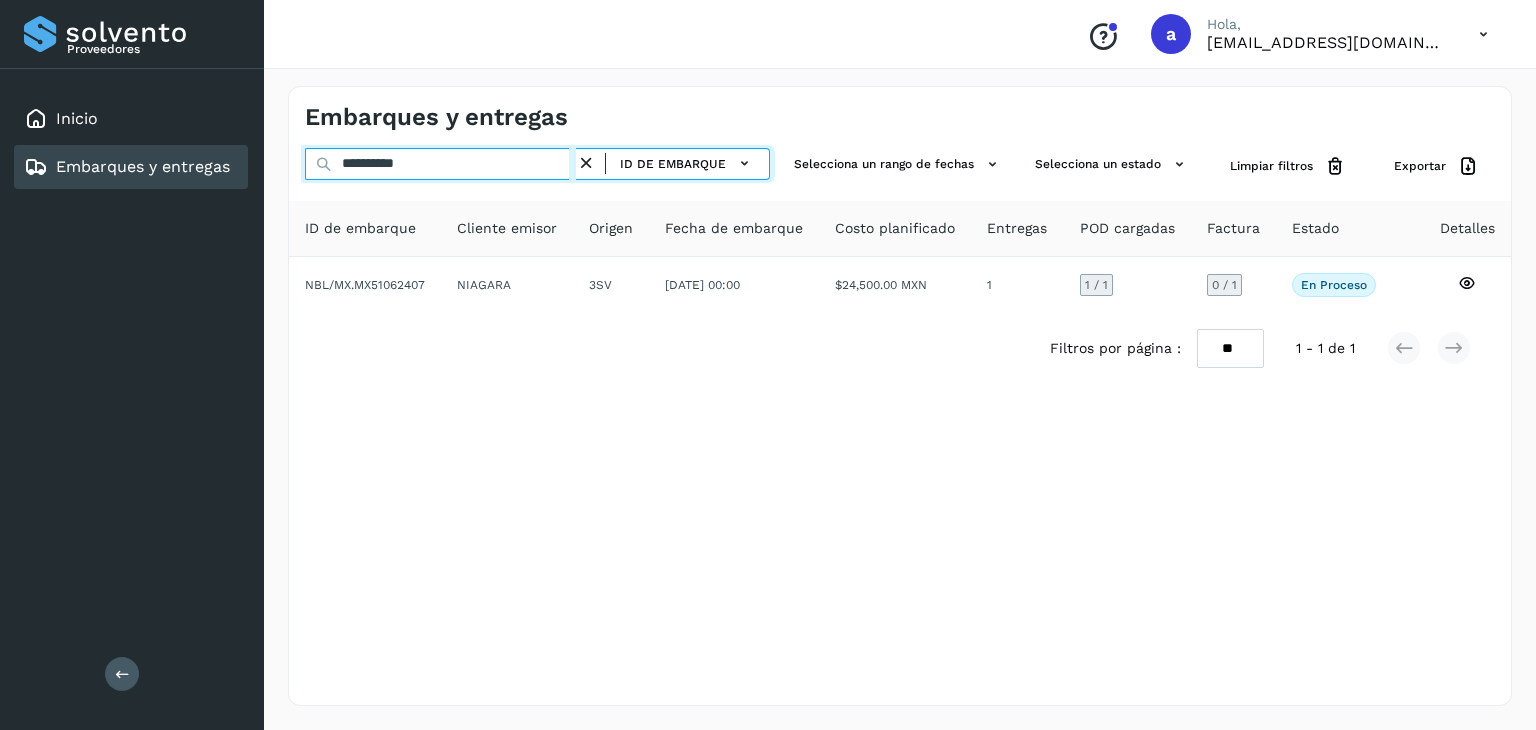 click on "**********" at bounding box center (440, 164) 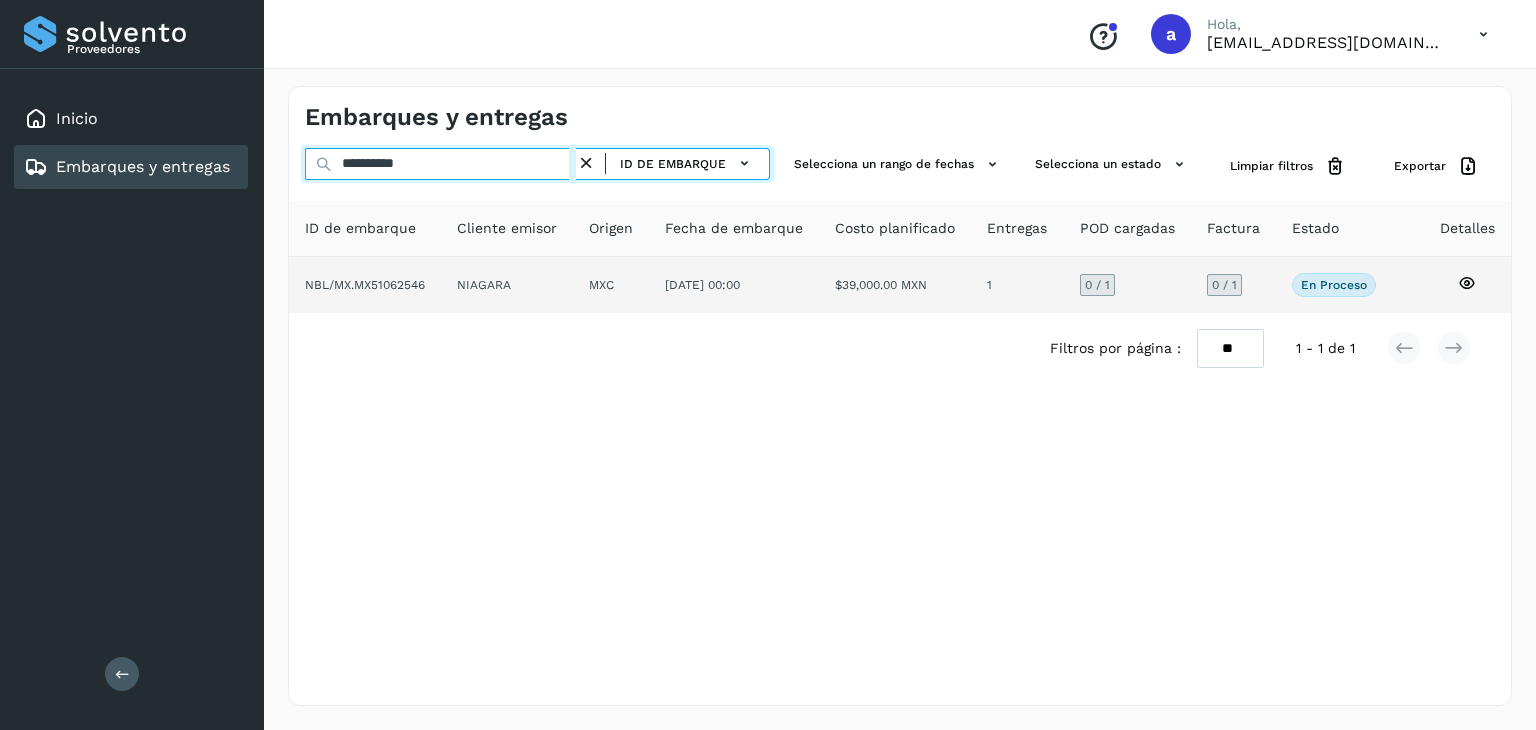 type on "**********" 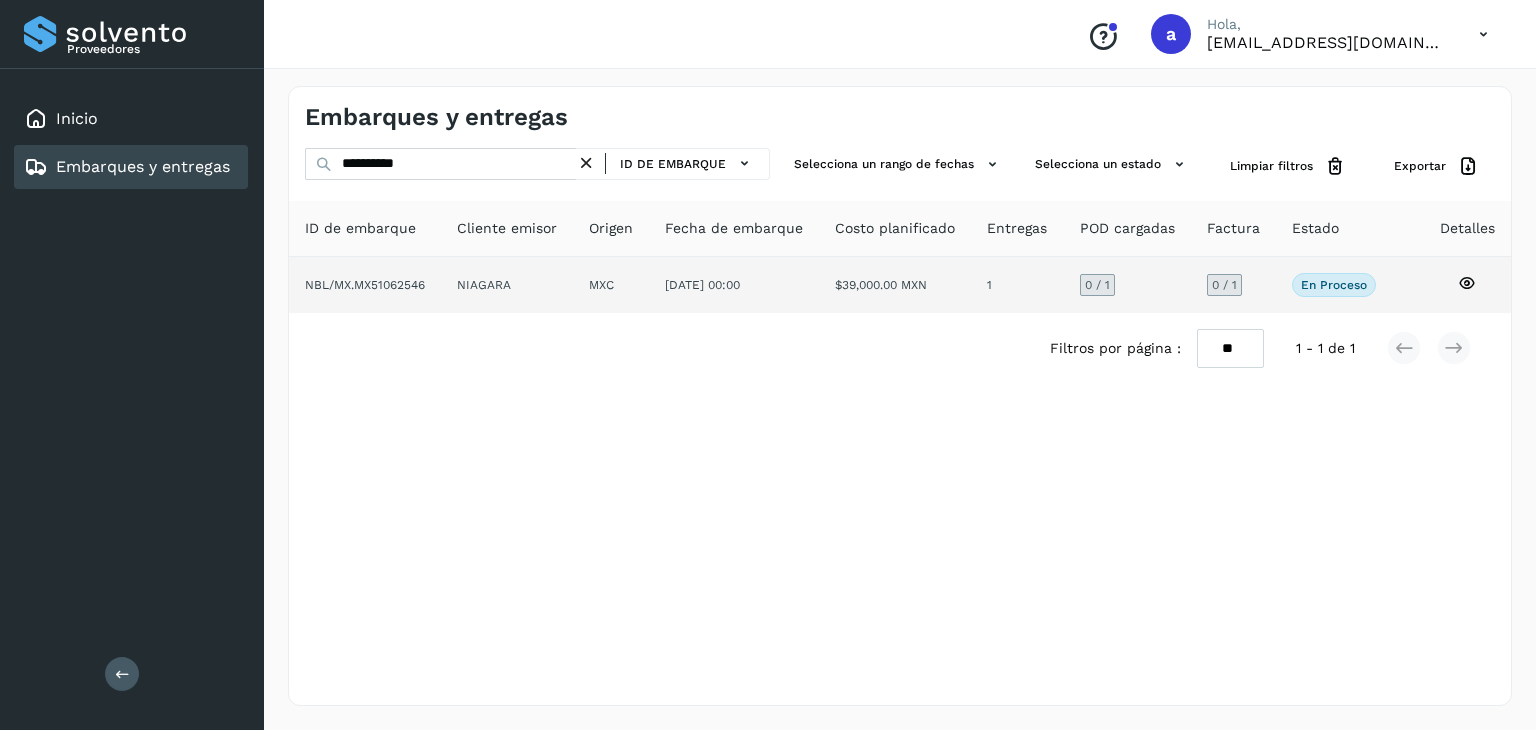 click on "MXC" 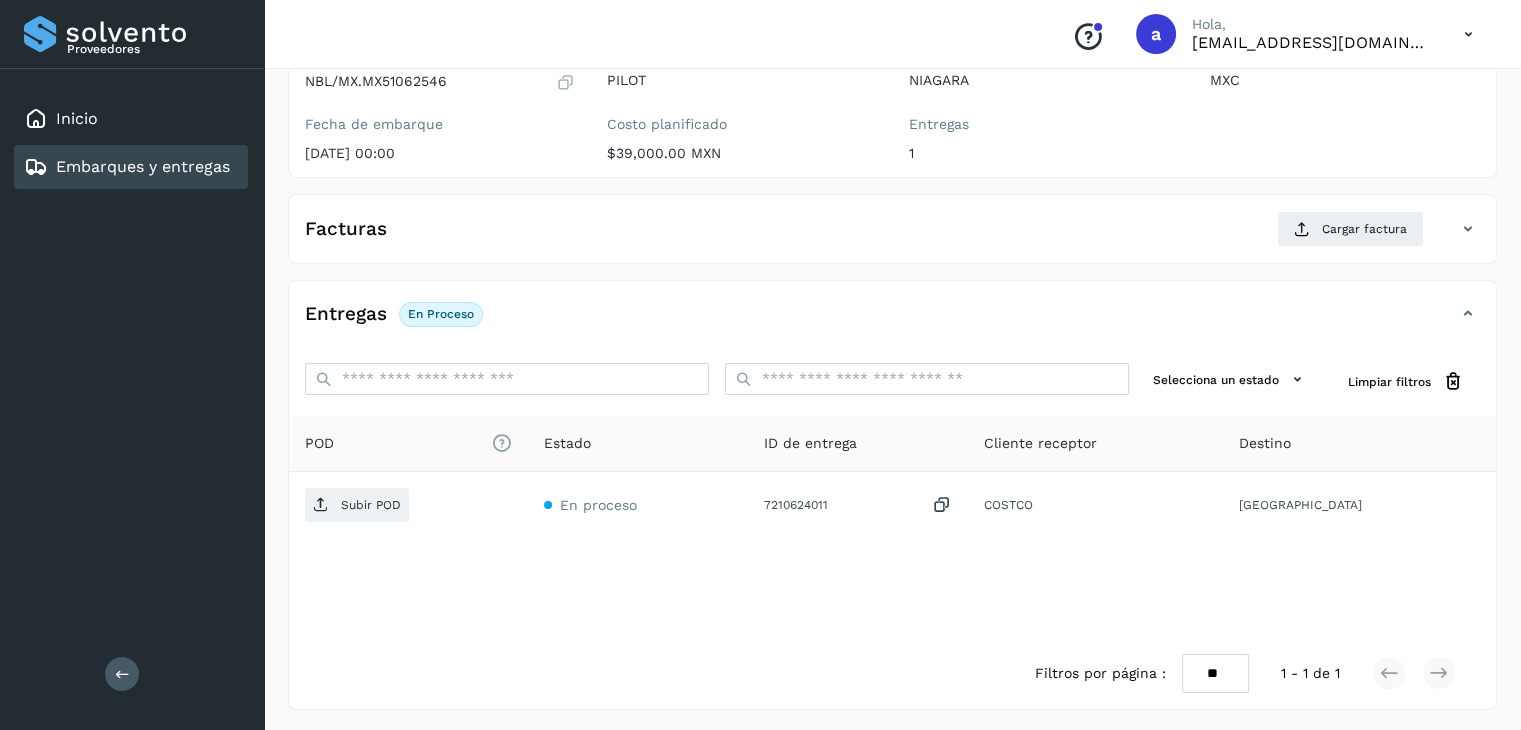 scroll, scrollTop: 217, scrollLeft: 0, axis: vertical 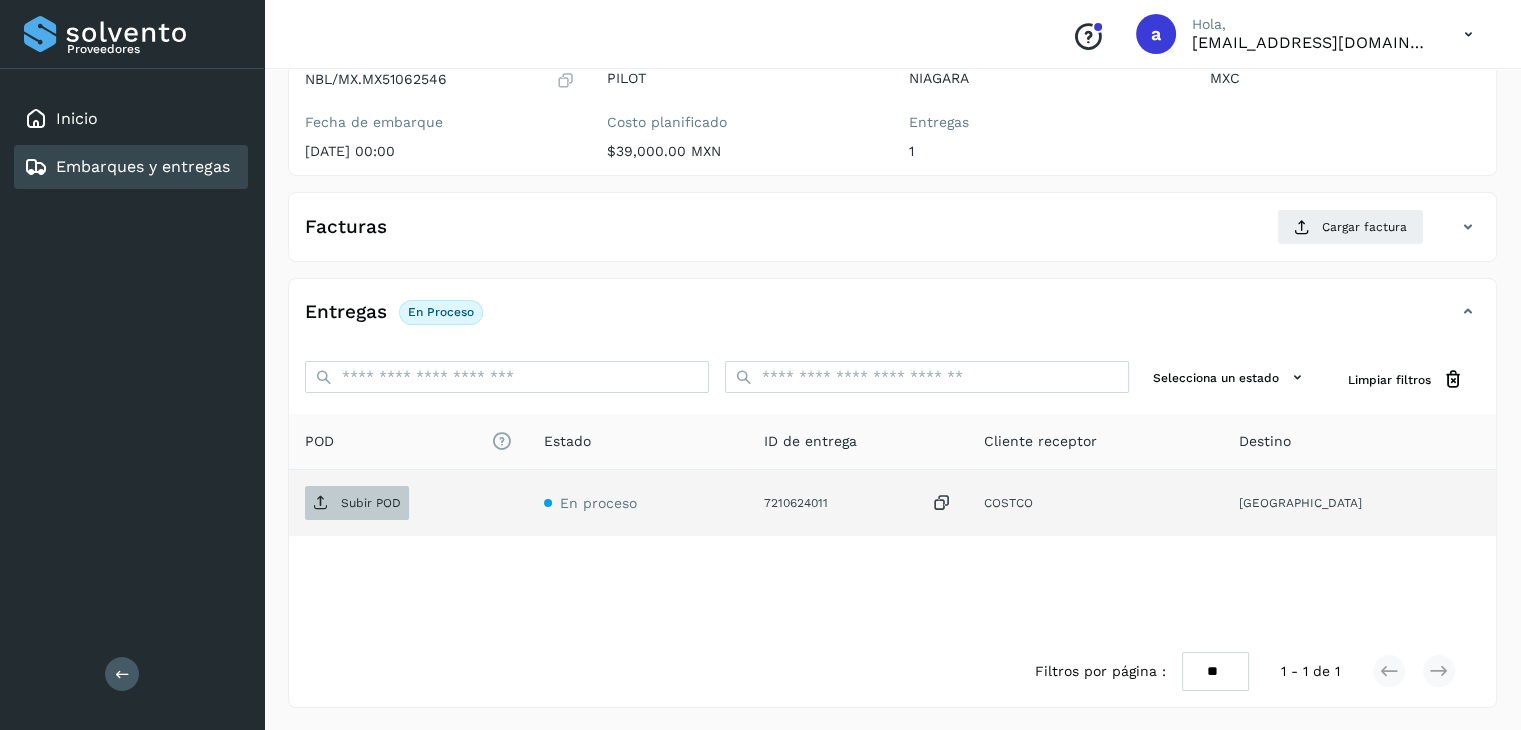 click on "Subir POD" at bounding box center [371, 503] 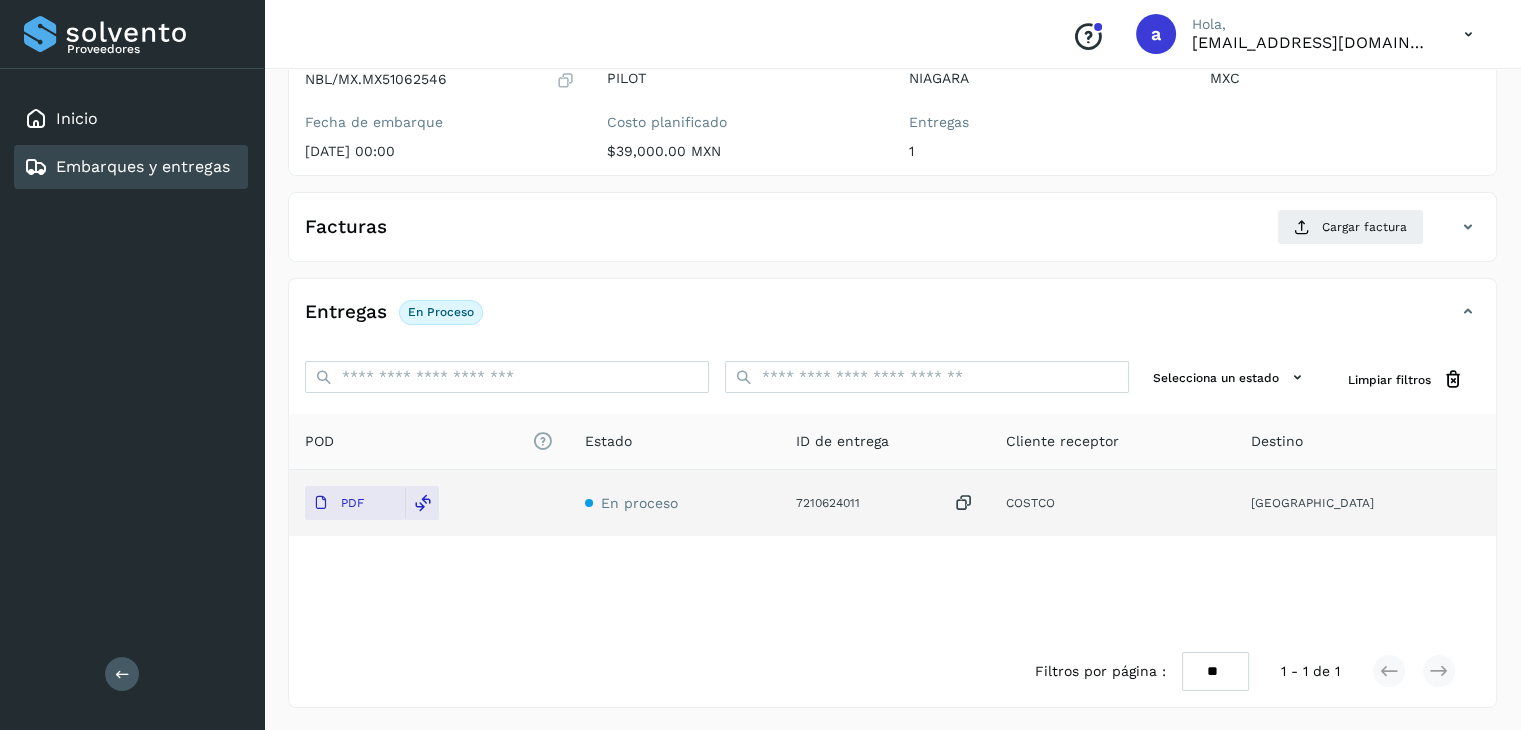 click on "Embarques y entregas" at bounding box center (143, 166) 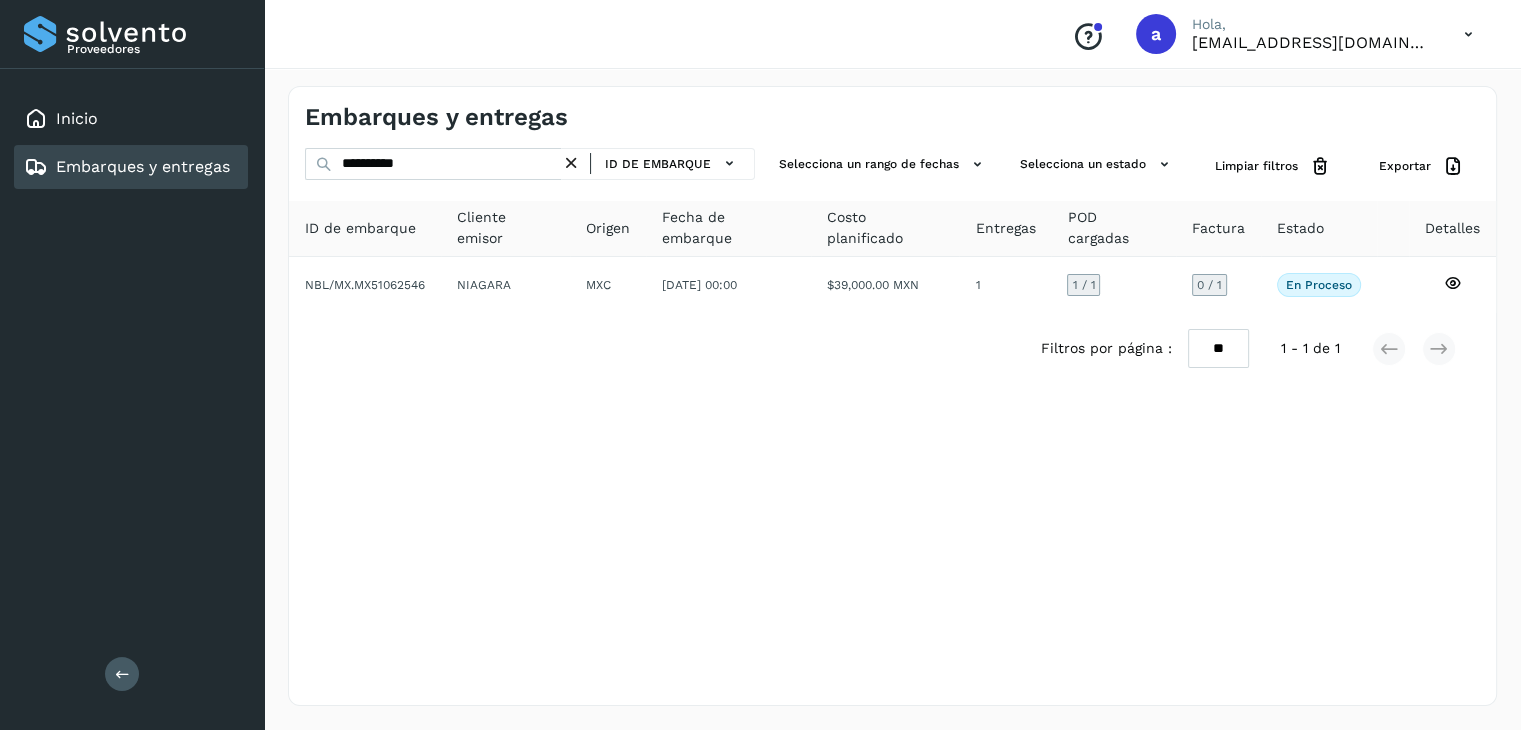 scroll, scrollTop: 0, scrollLeft: 0, axis: both 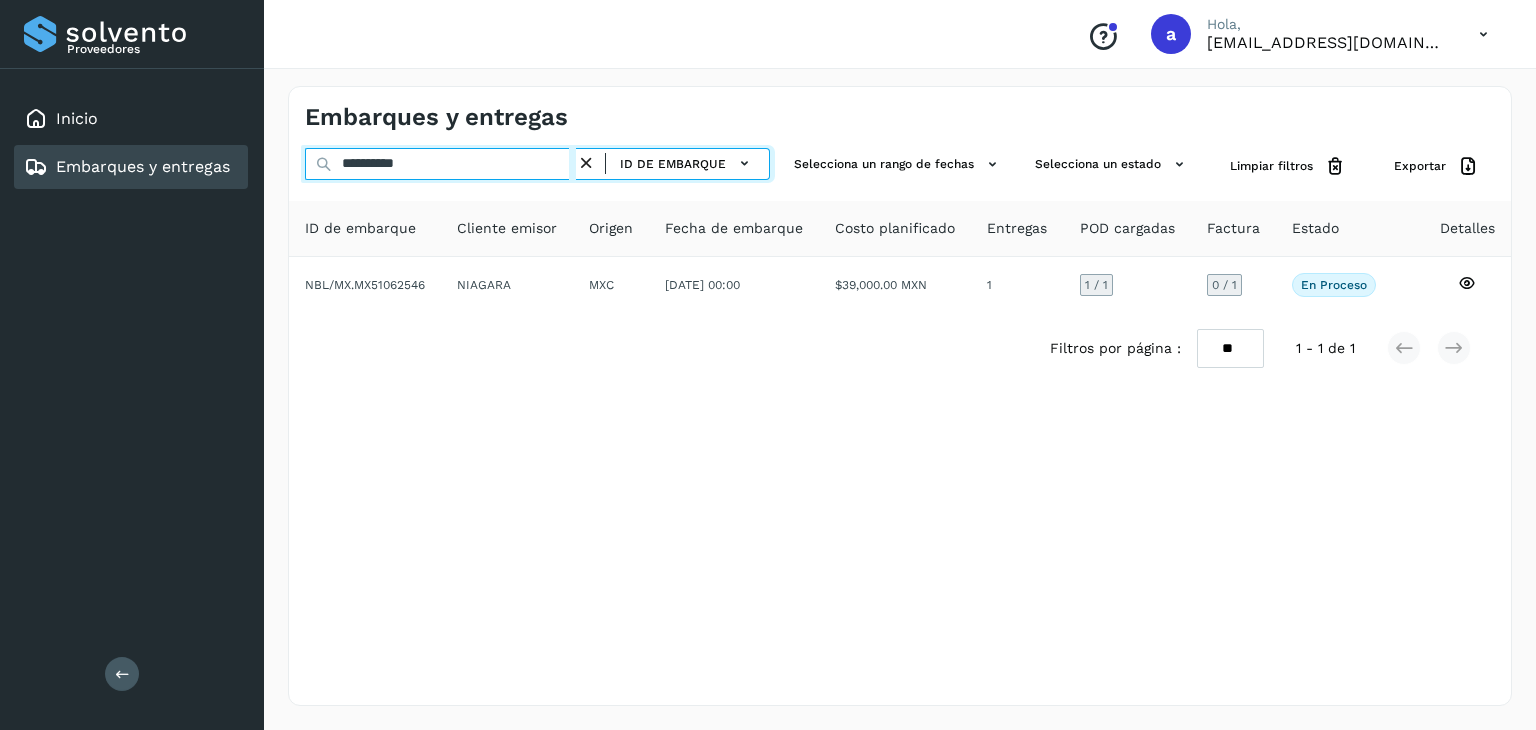click on "**********" at bounding box center (440, 164) 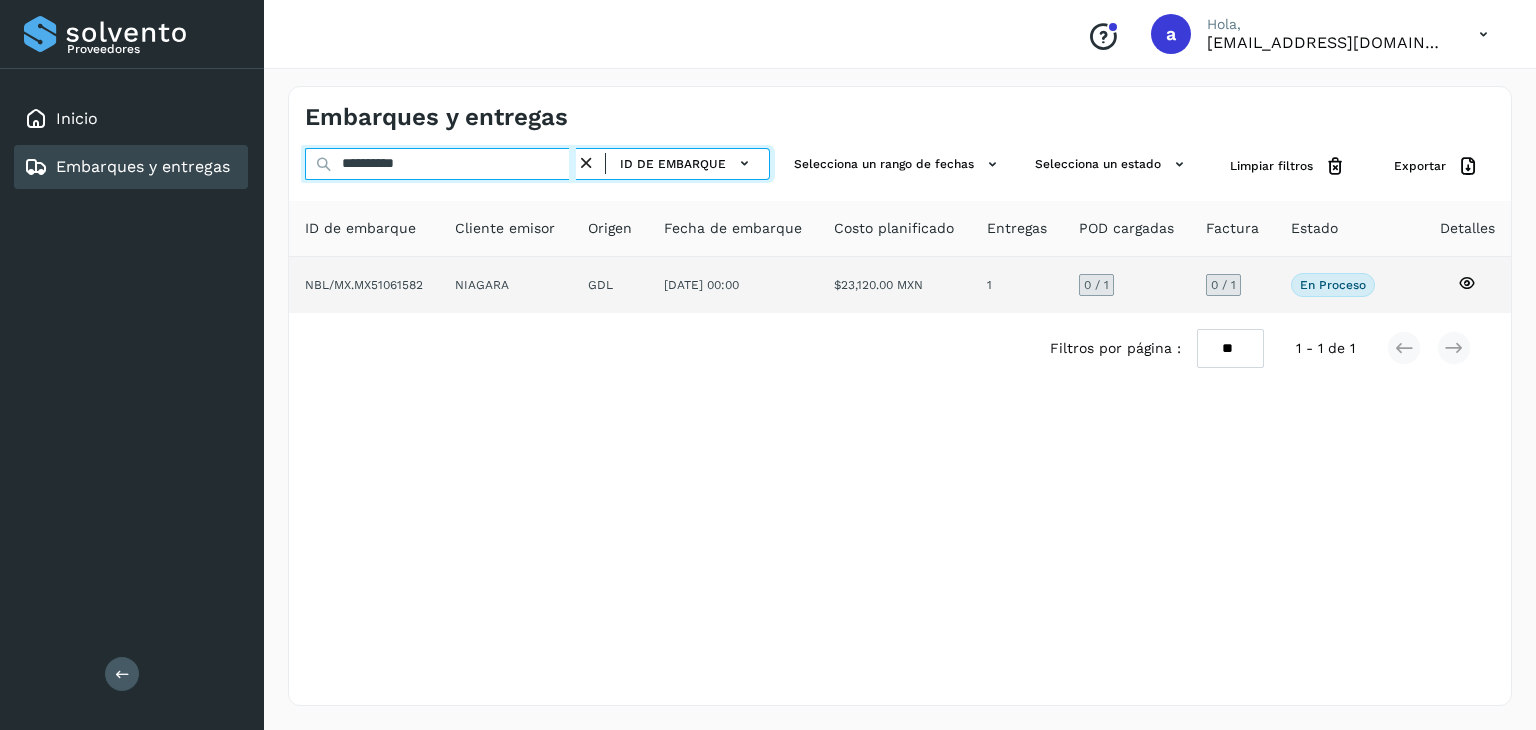type on "**********" 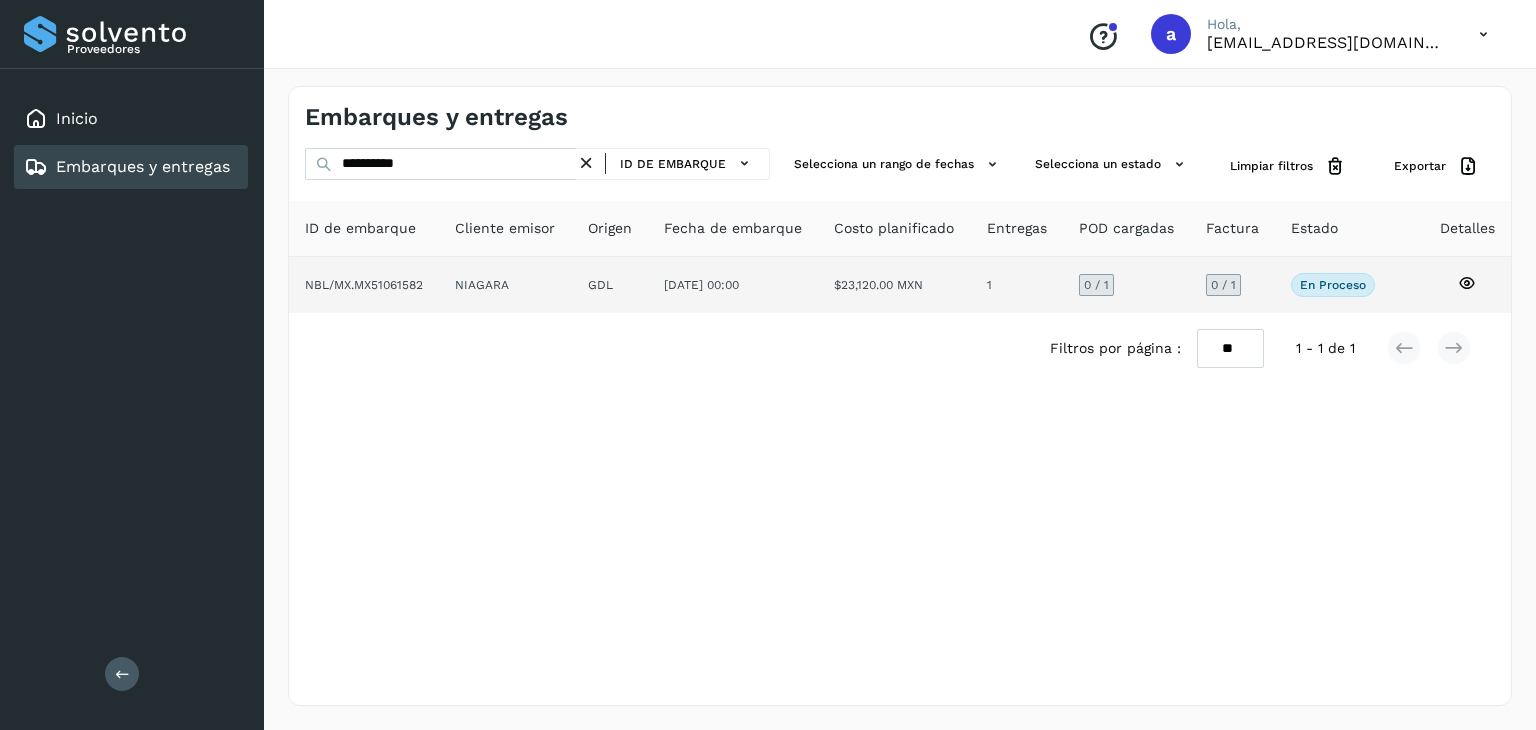 click on "NIAGARA" 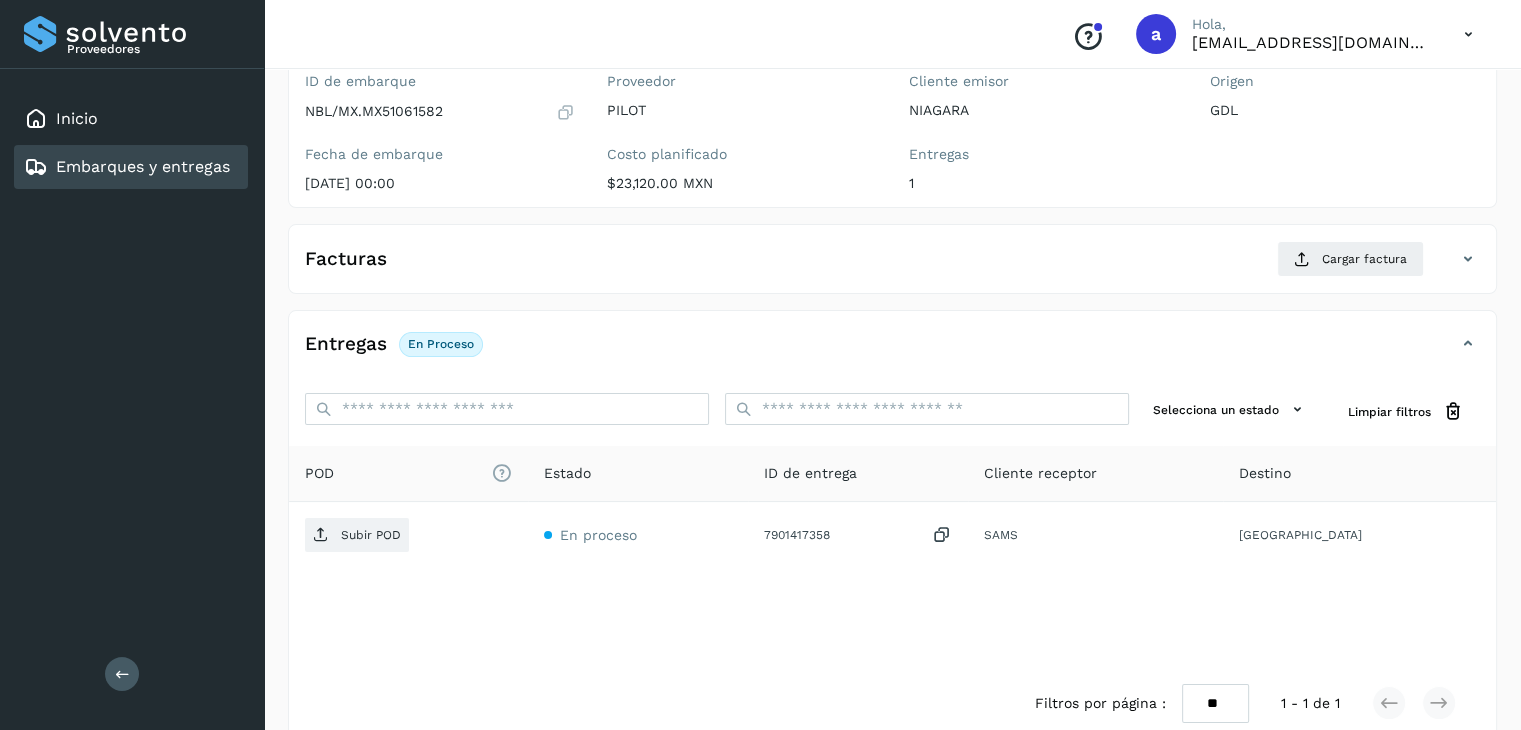 scroll, scrollTop: 217, scrollLeft: 0, axis: vertical 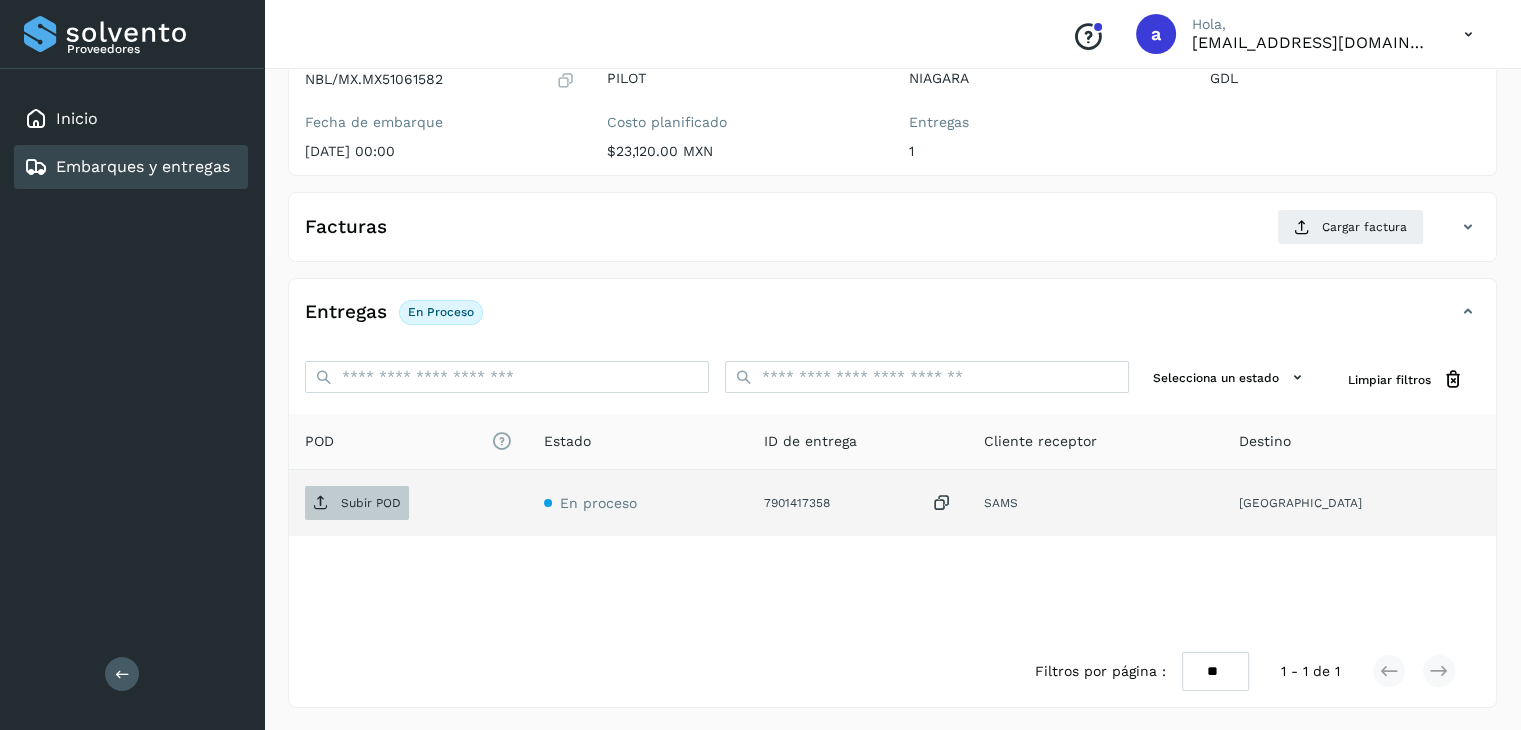 click on "Subir POD" at bounding box center [371, 503] 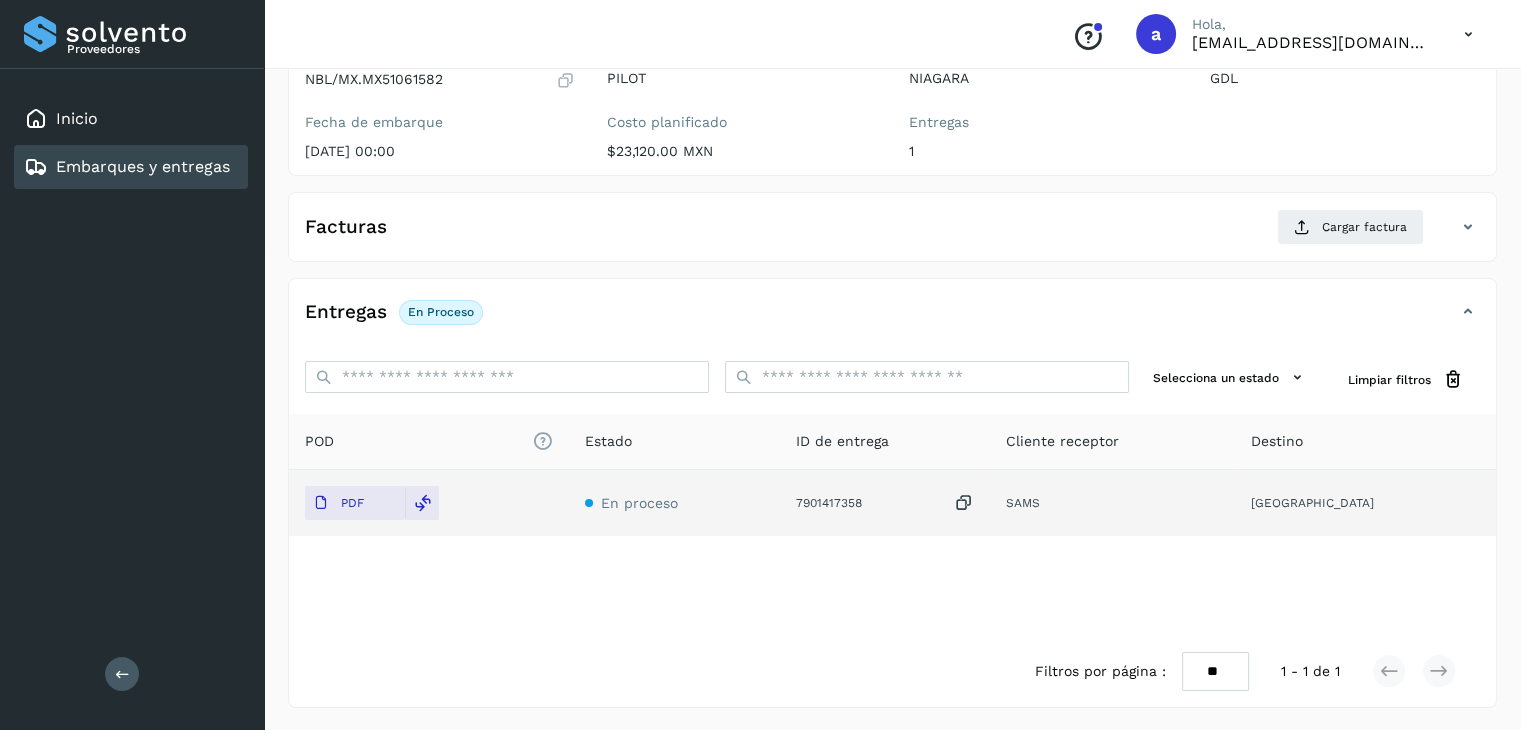 click on "Embarques y entregas" at bounding box center (143, 166) 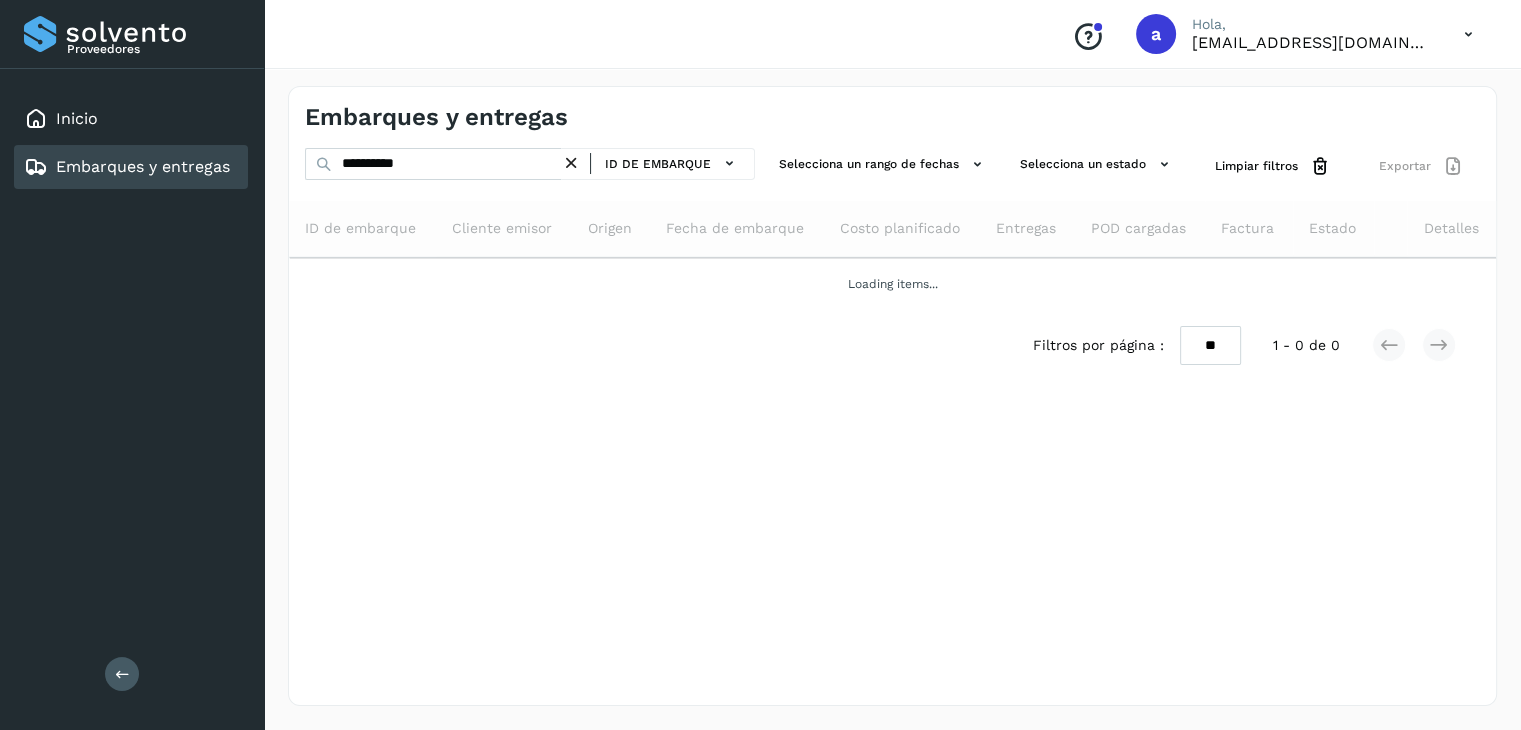 scroll, scrollTop: 0, scrollLeft: 0, axis: both 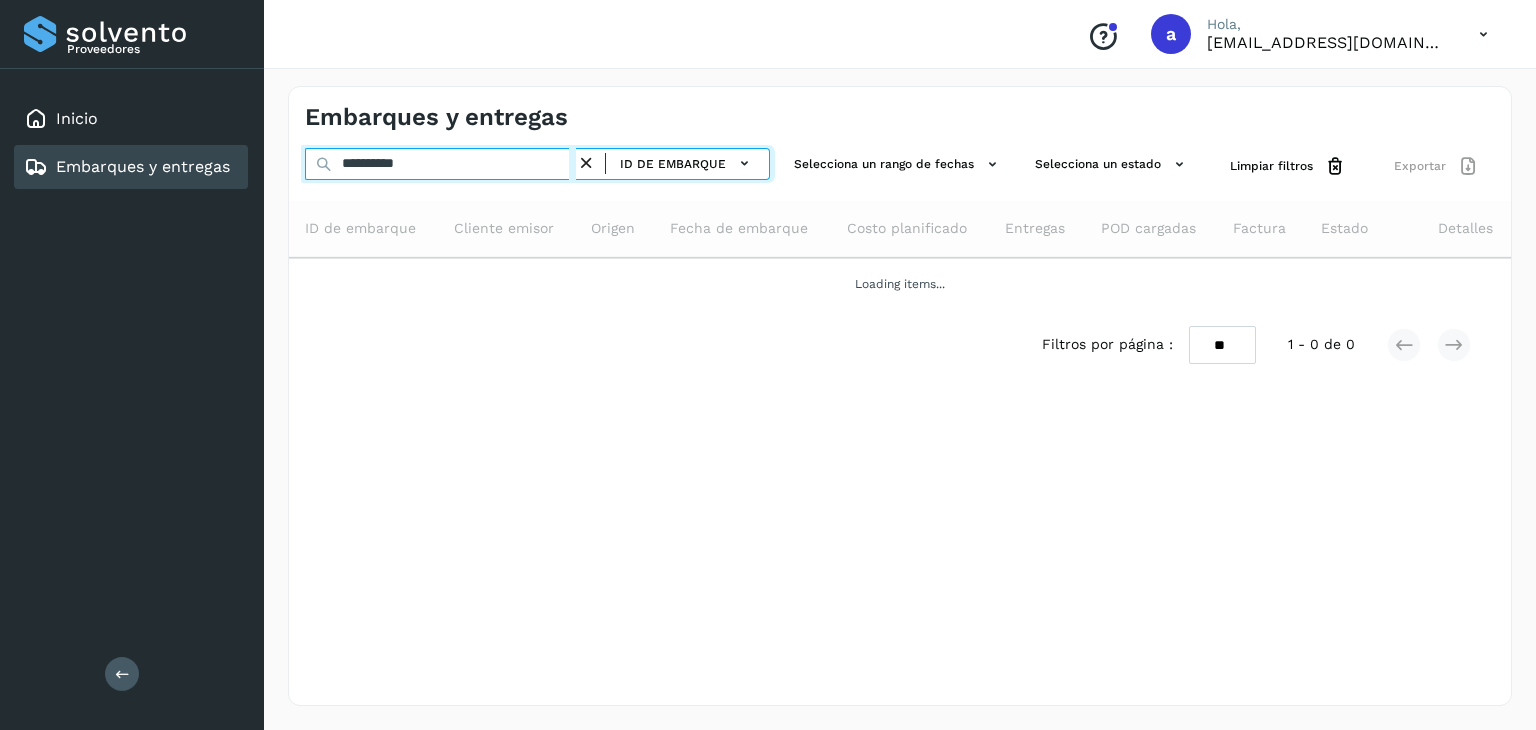 click on "**********" at bounding box center (440, 164) 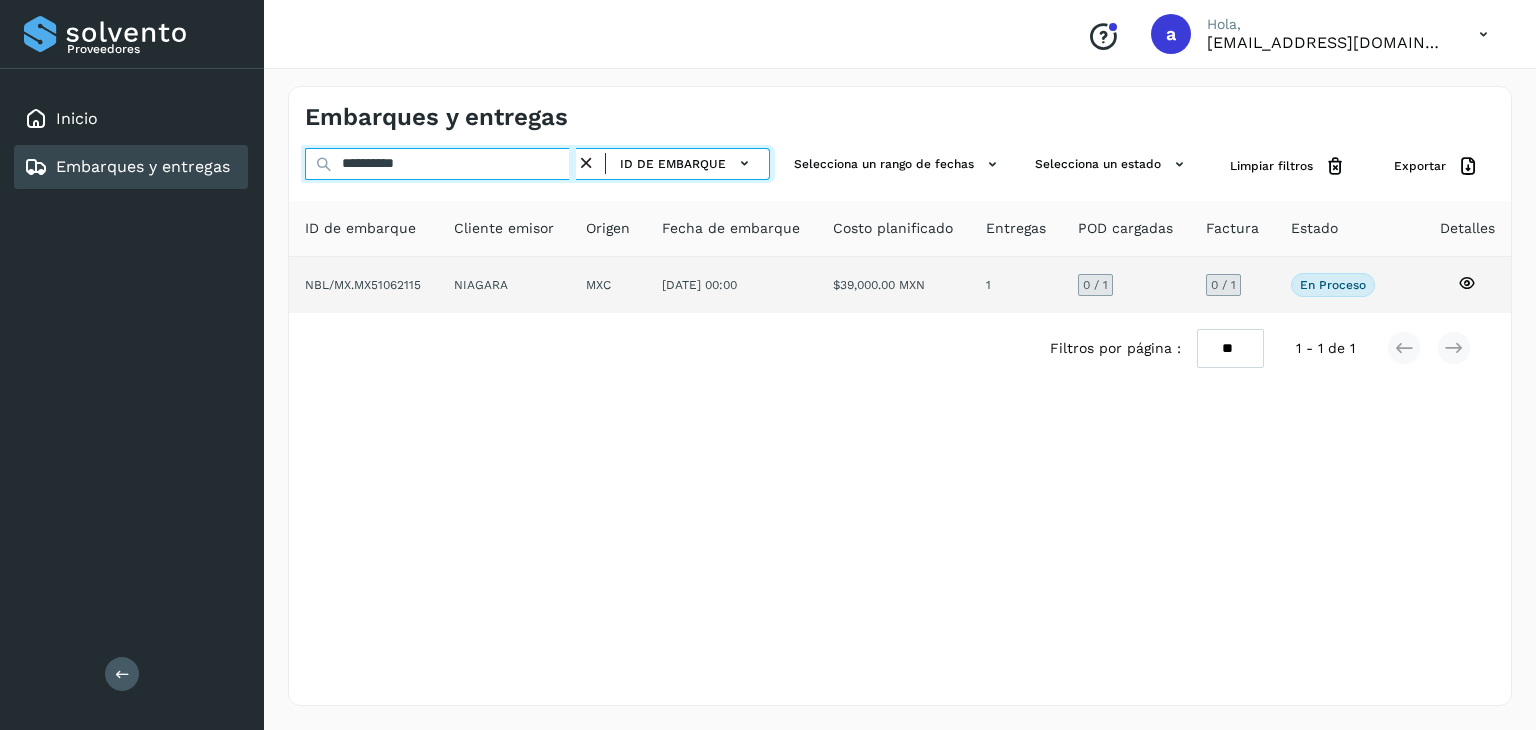 type on "**********" 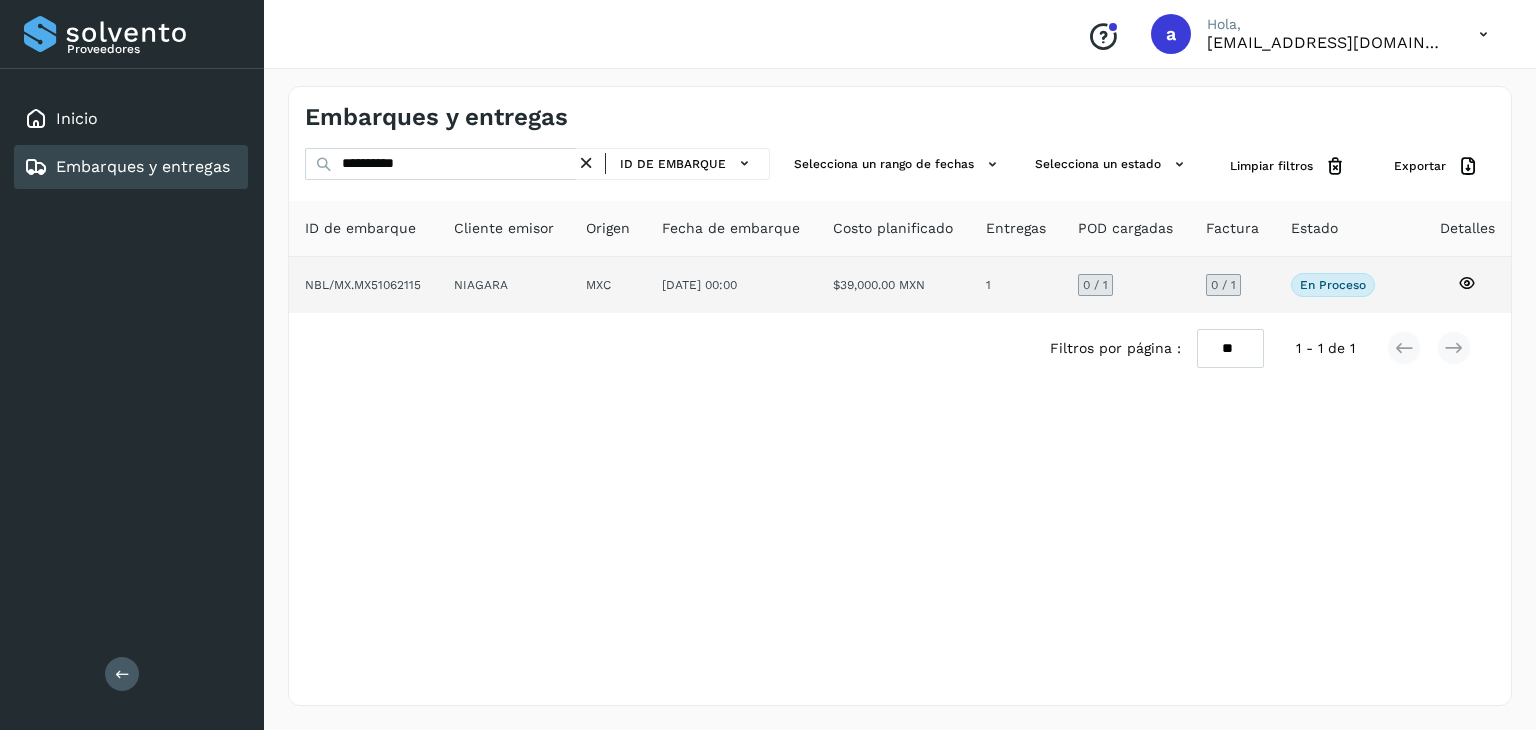 click on "NIAGARA" 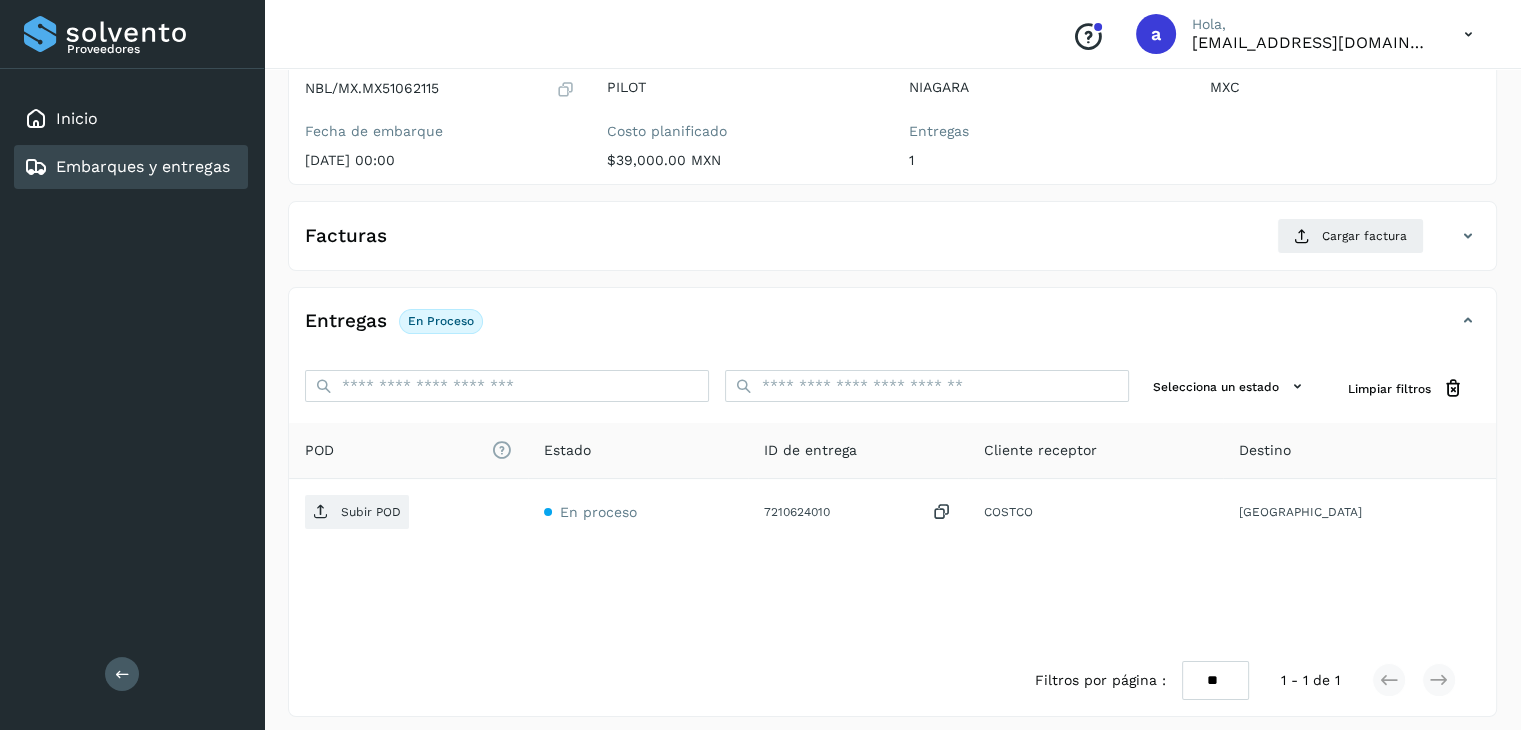 scroll, scrollTop: 217, scrollLeft: 0, axis: vertical 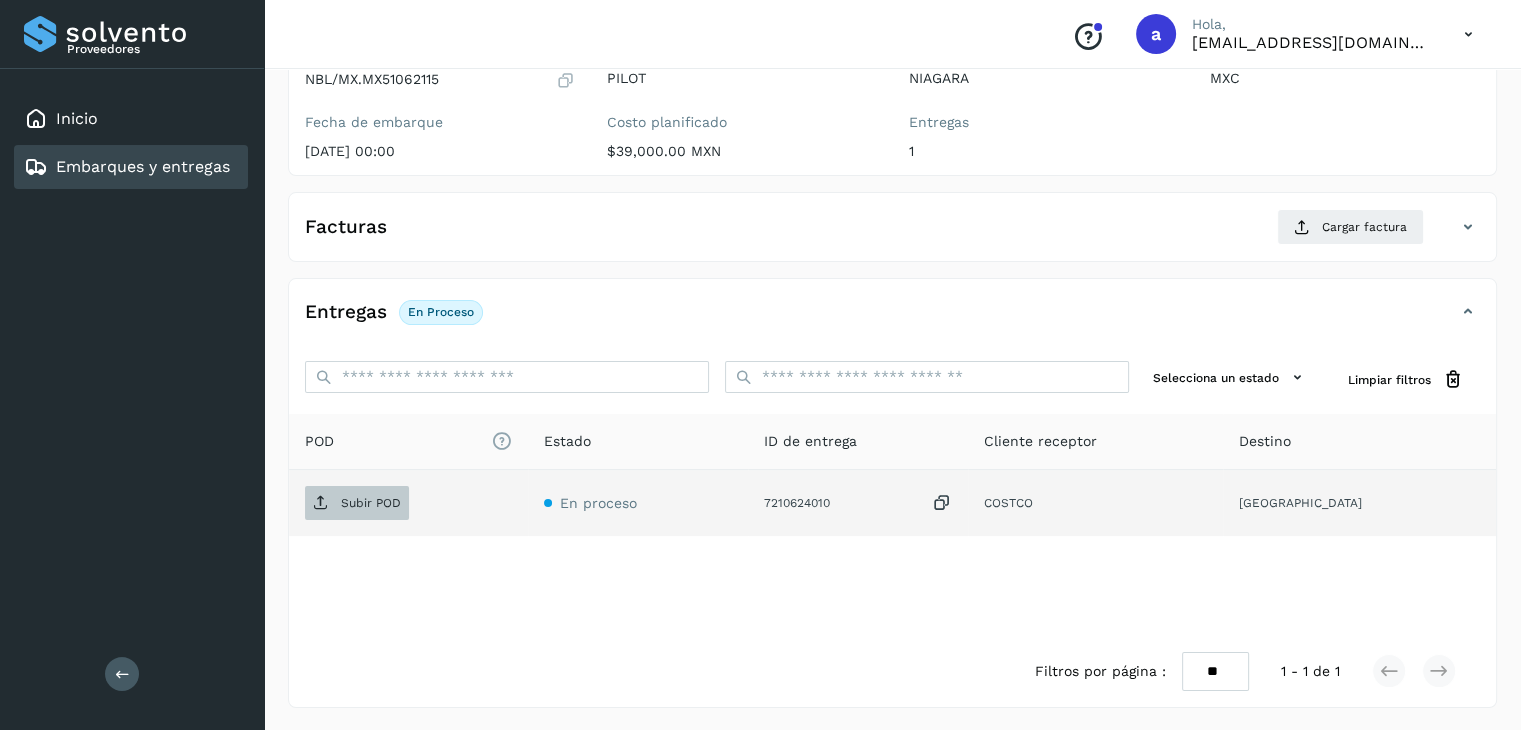 click on "Subir POD" at bounding box center [371, 503] 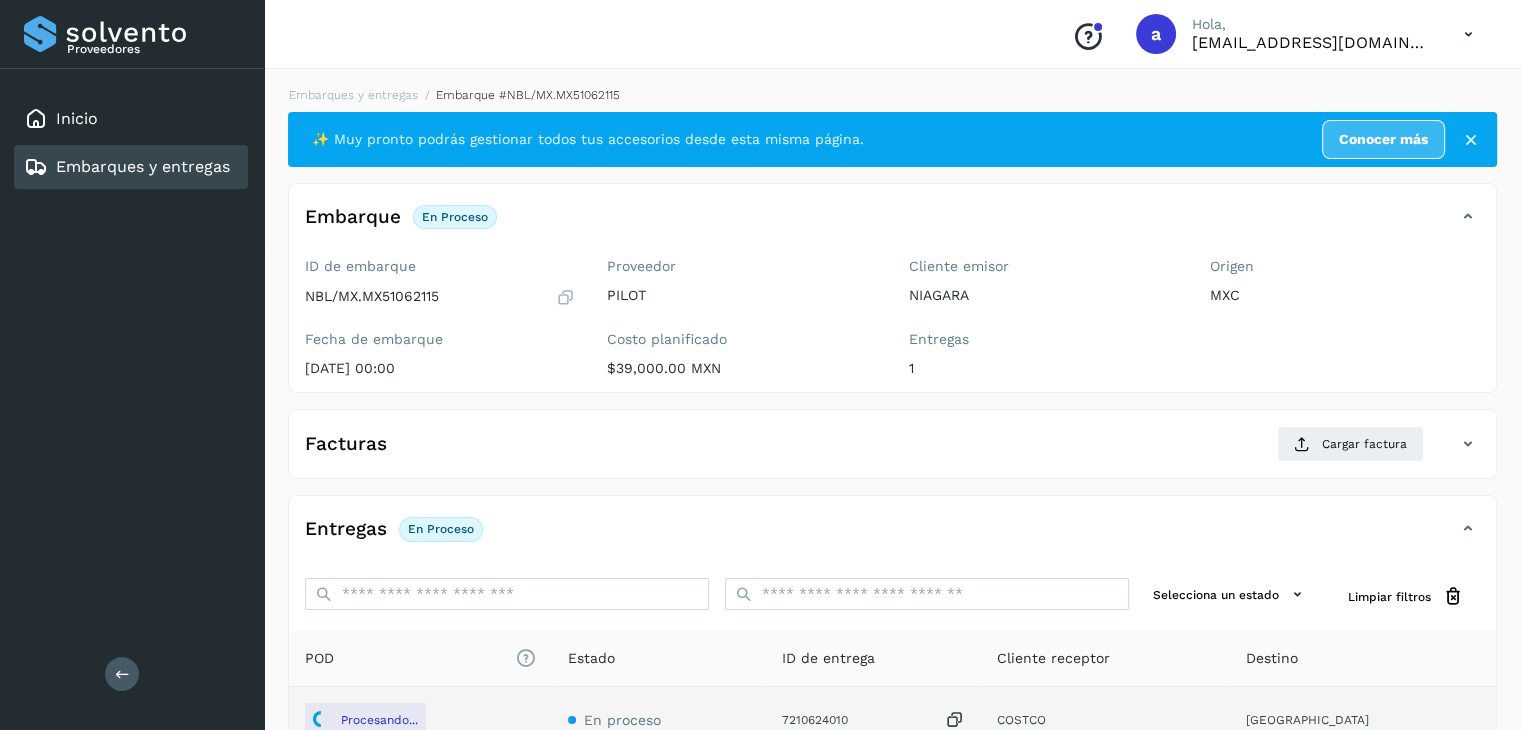 scroll, scrollTop: 200, scrollLeft: 0, axis: vertical 